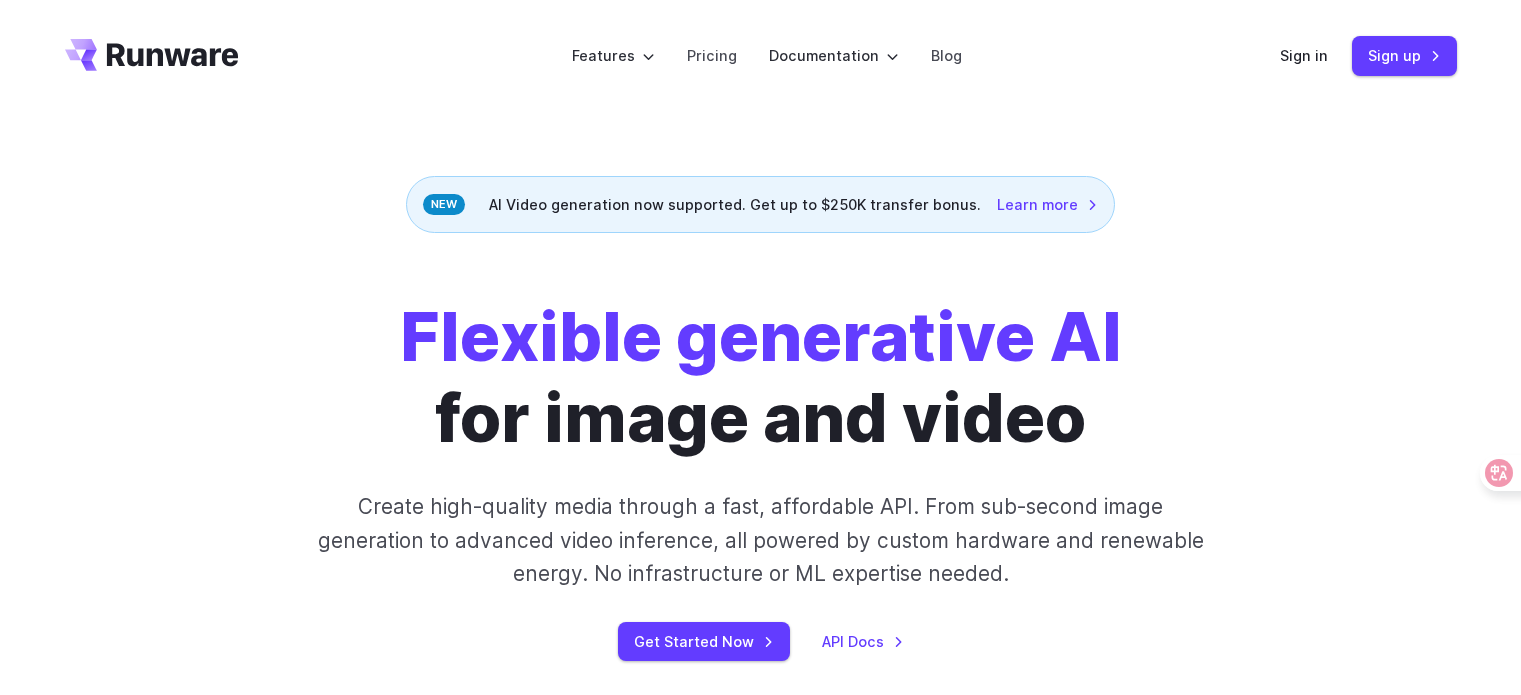 scroll, scrollTop: 0, scrollLeft: 0, axis: both 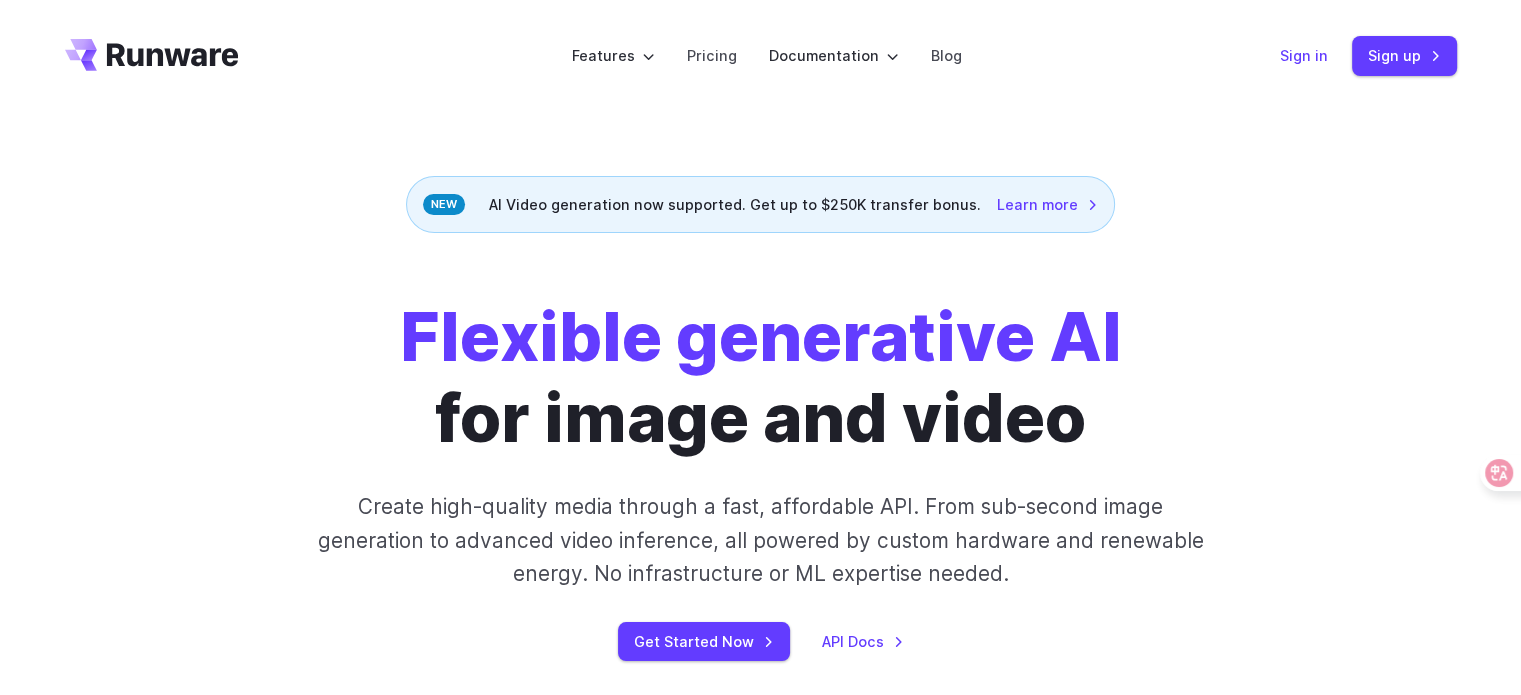 click on "Sign in" at bounding box center (1304, 55) 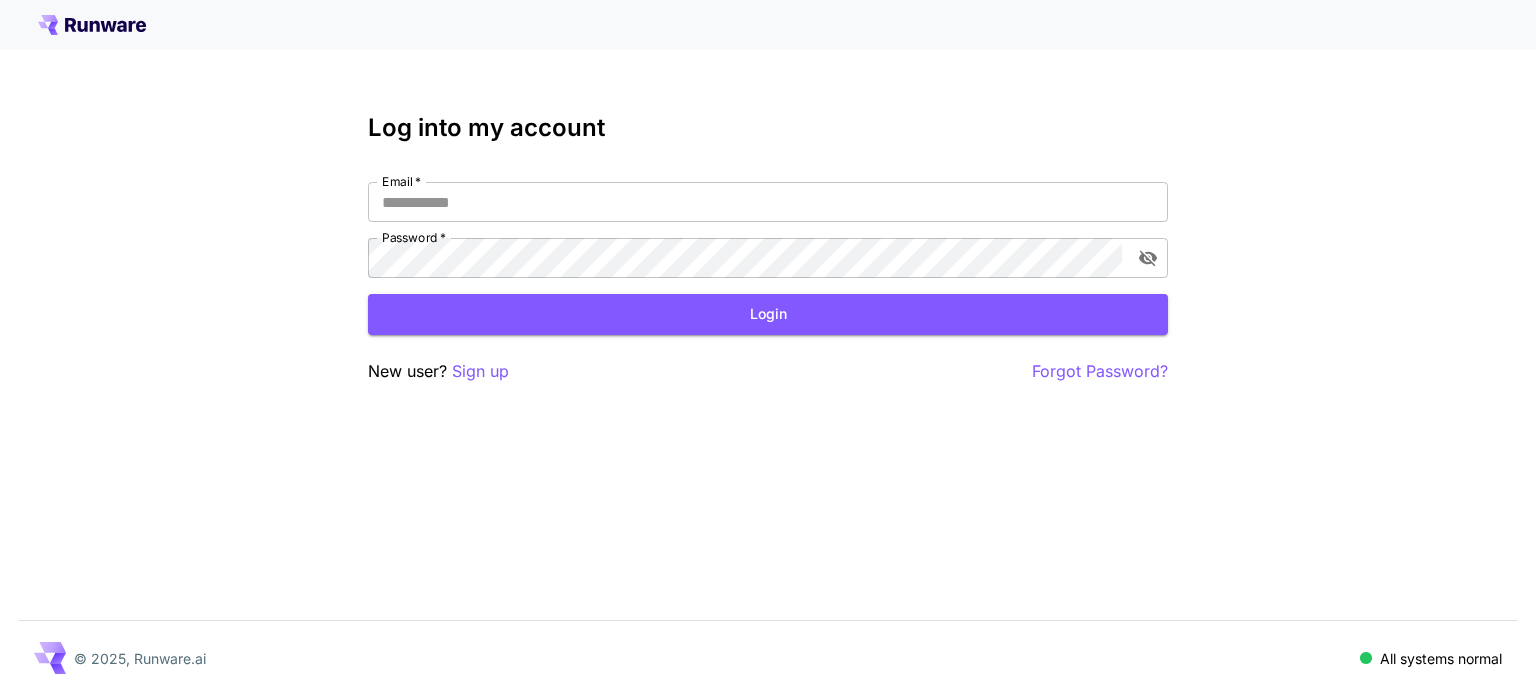 scroll, scrollTop: 0, scrollLeft: 0, axis: both 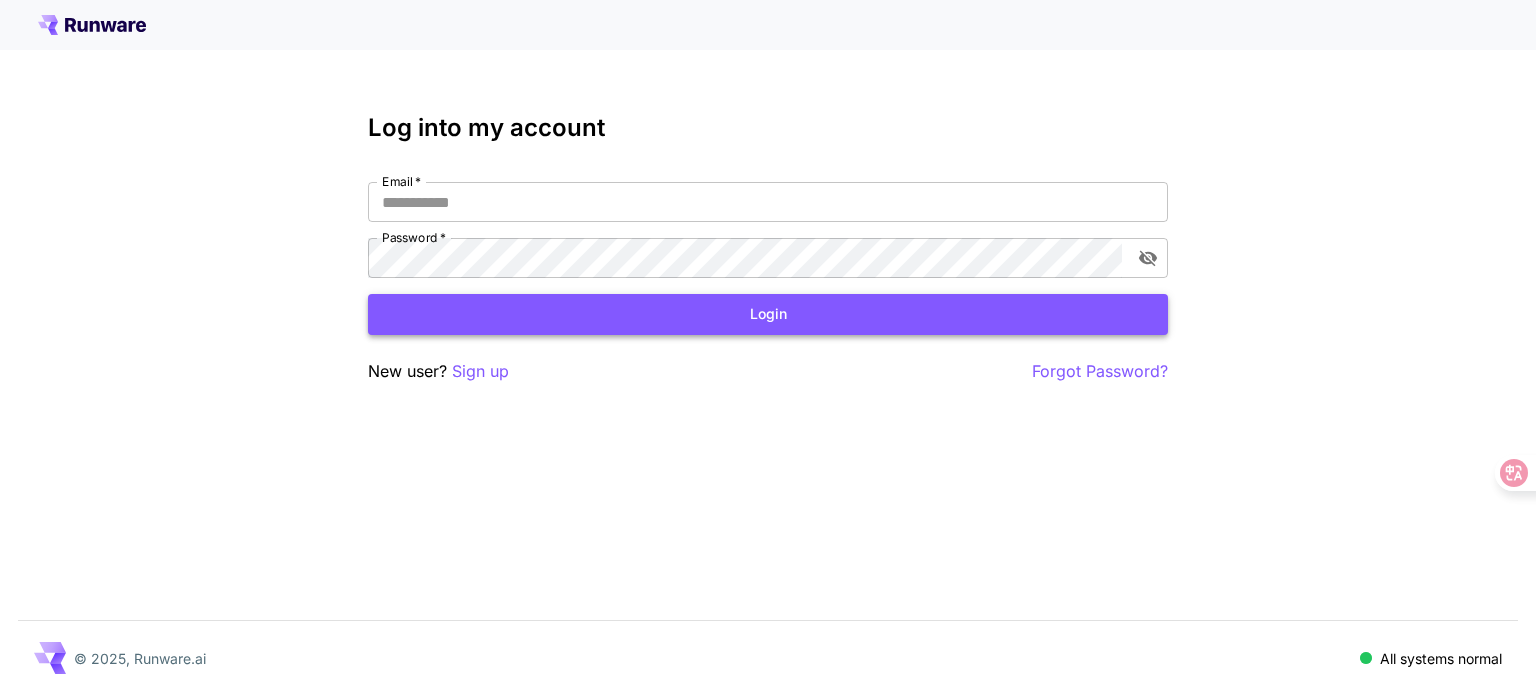 type on "**********" 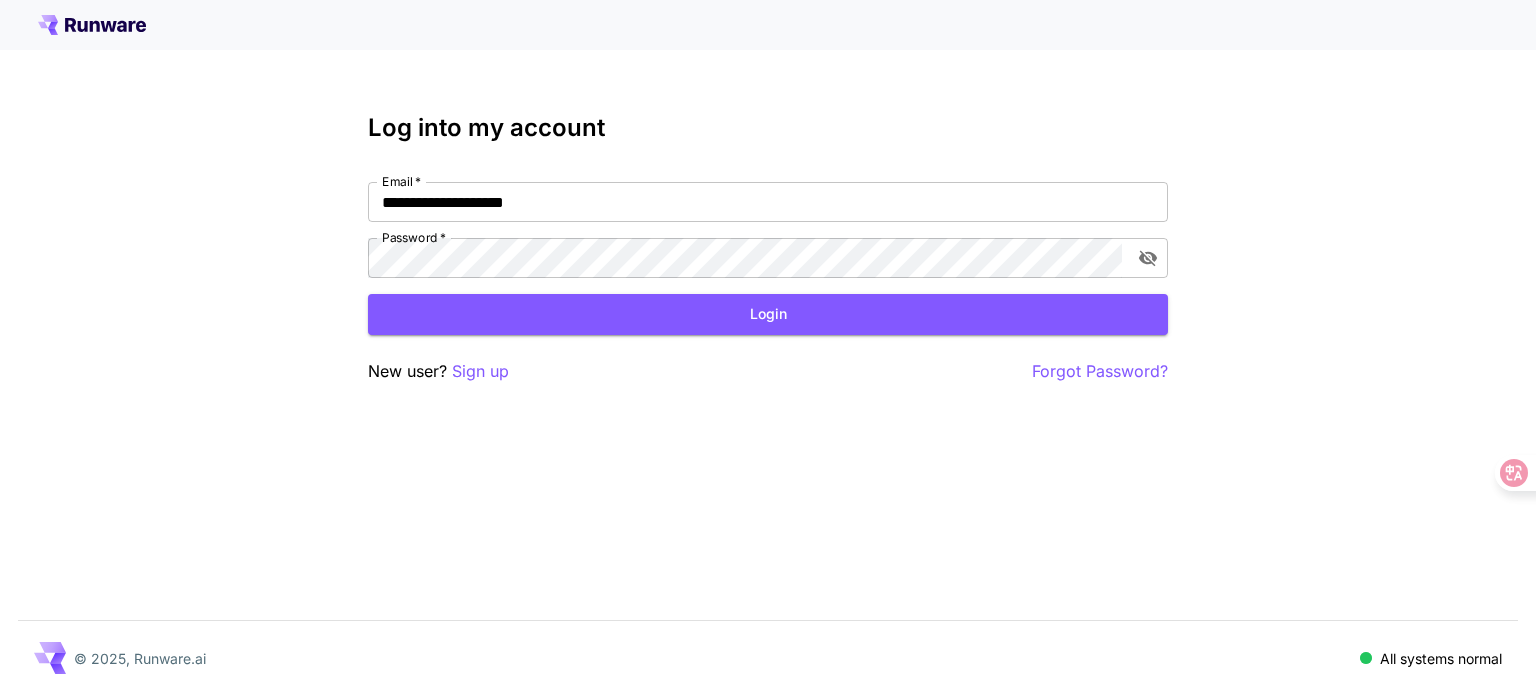 click on "Login" at bounding box center [768, 314] 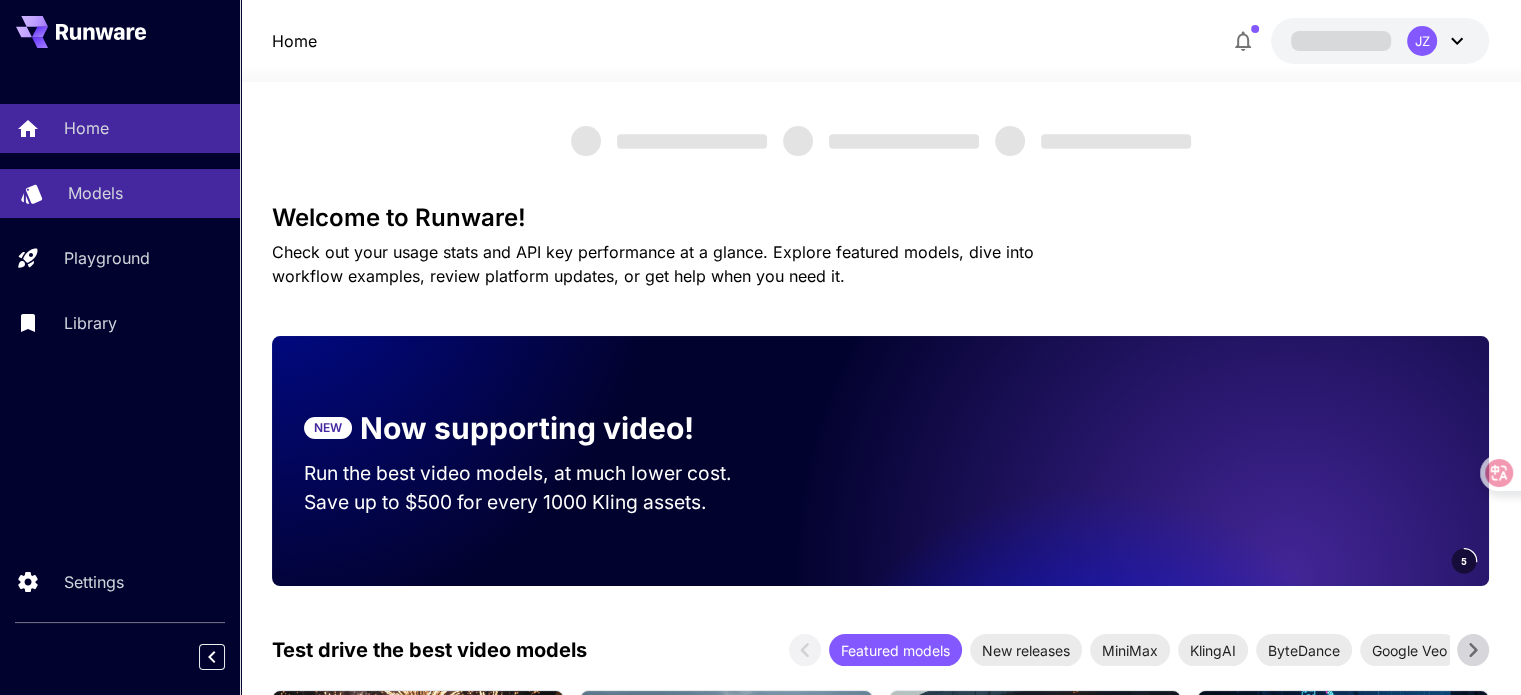 click on "Models" at bounding box center [95, 193] 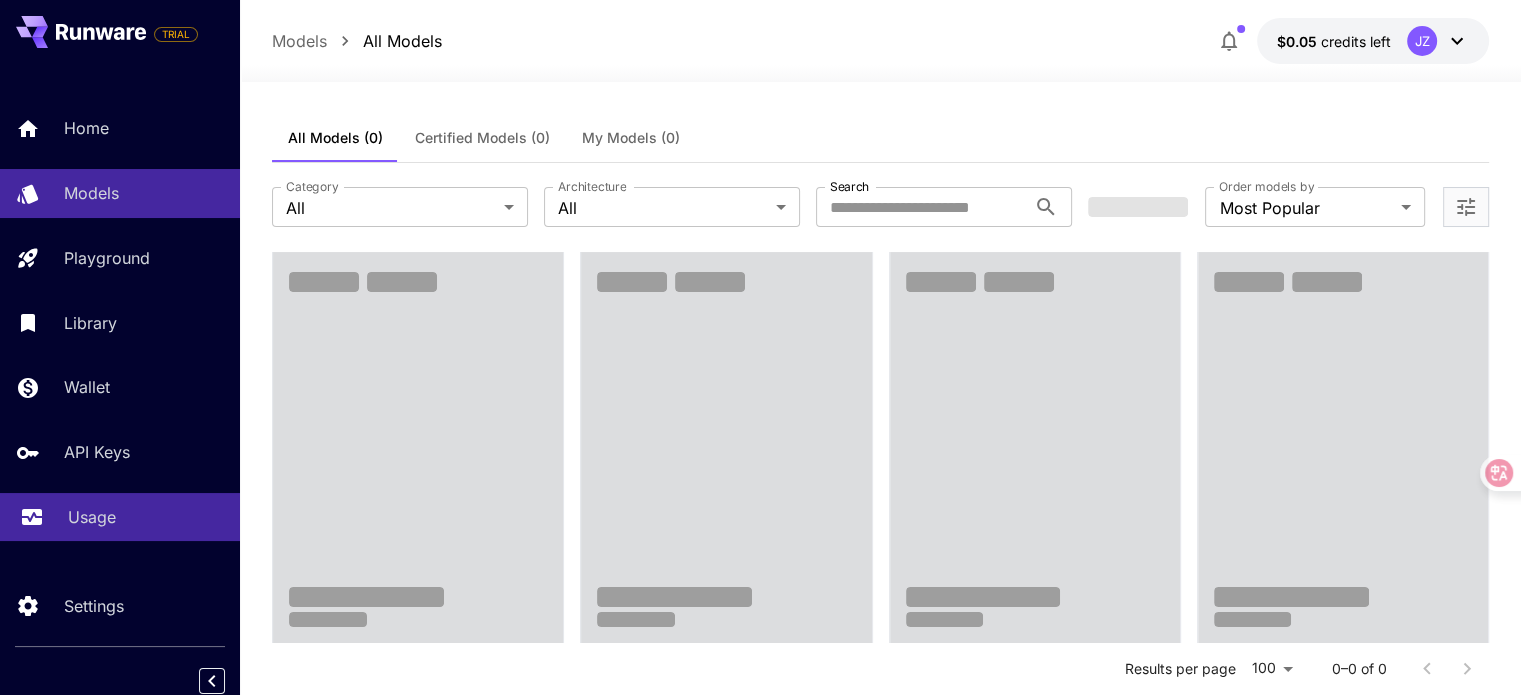 click on "Usage" at bounding box center [92, 517] 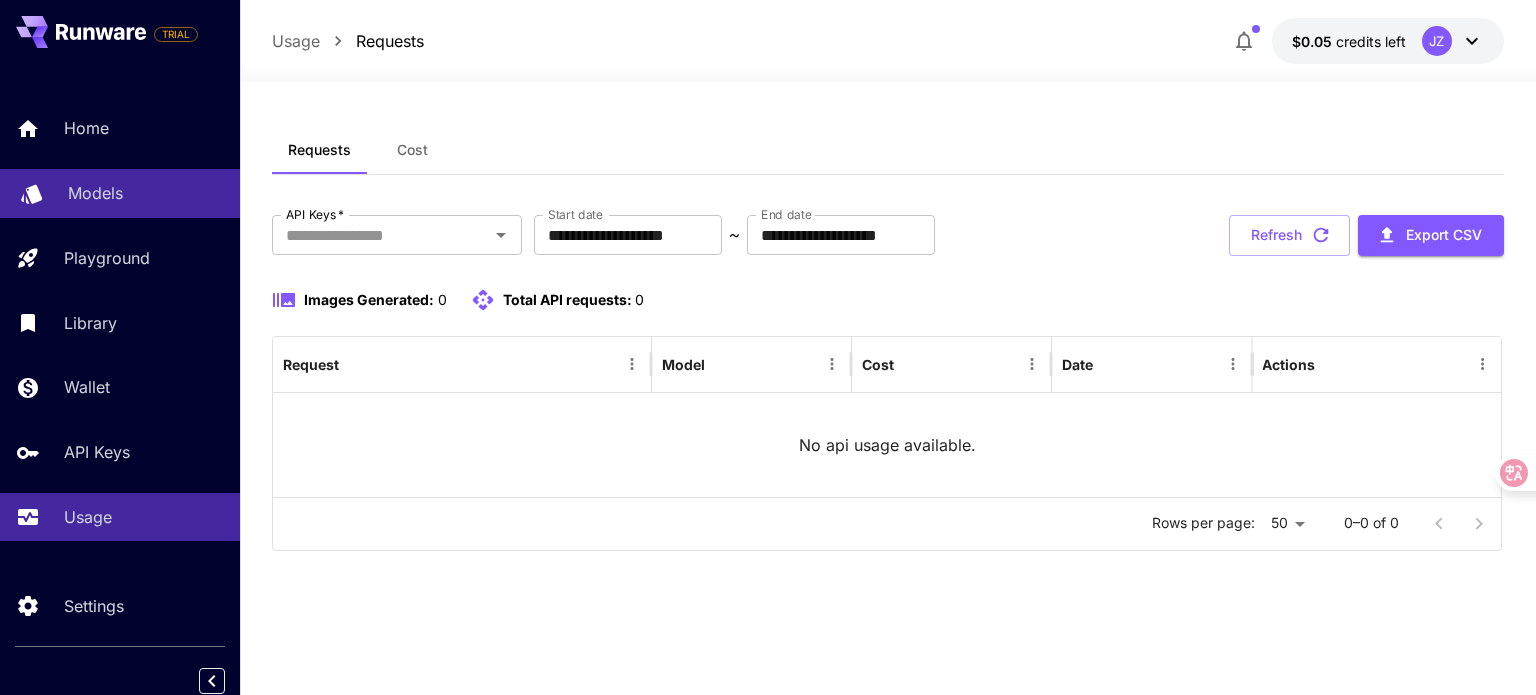 click on "Models" at bounding box center (95, 193) 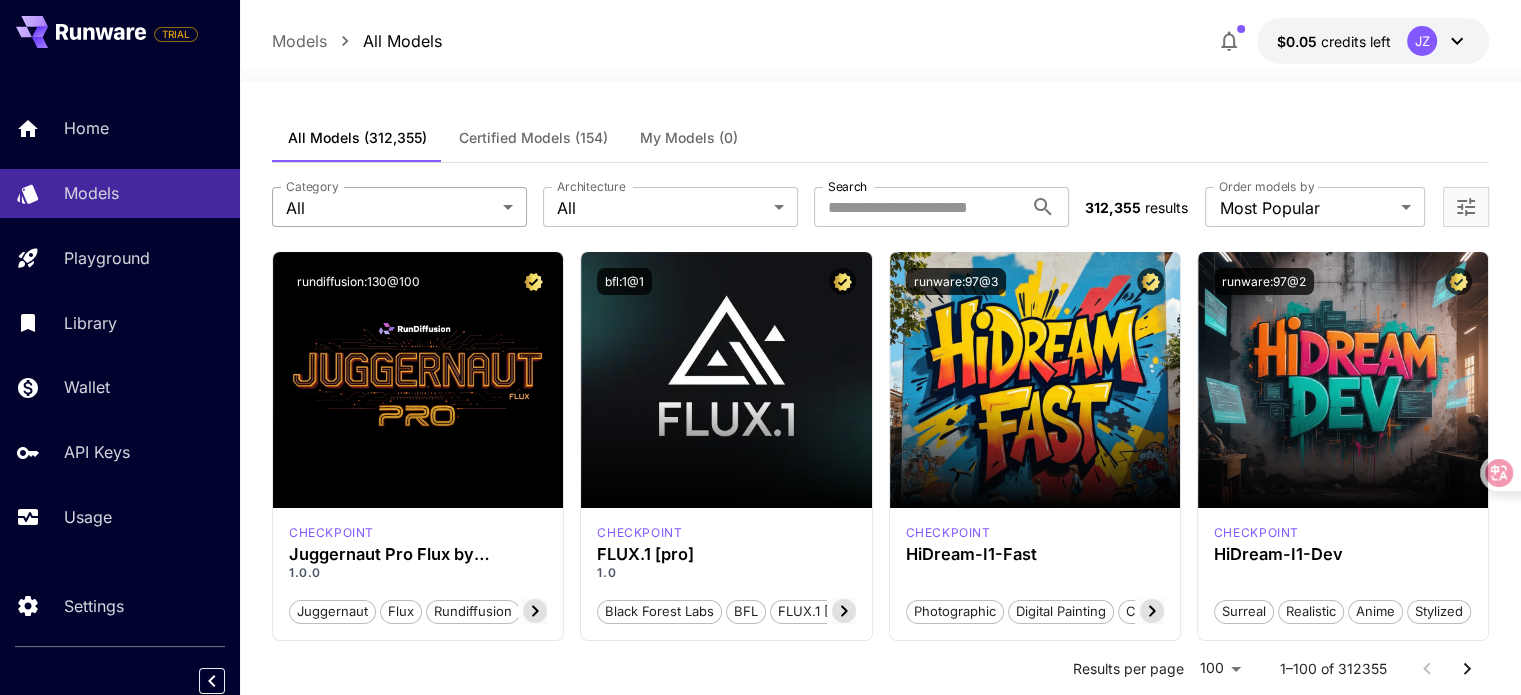 click on "**********" at bounding box center (760, 9553) 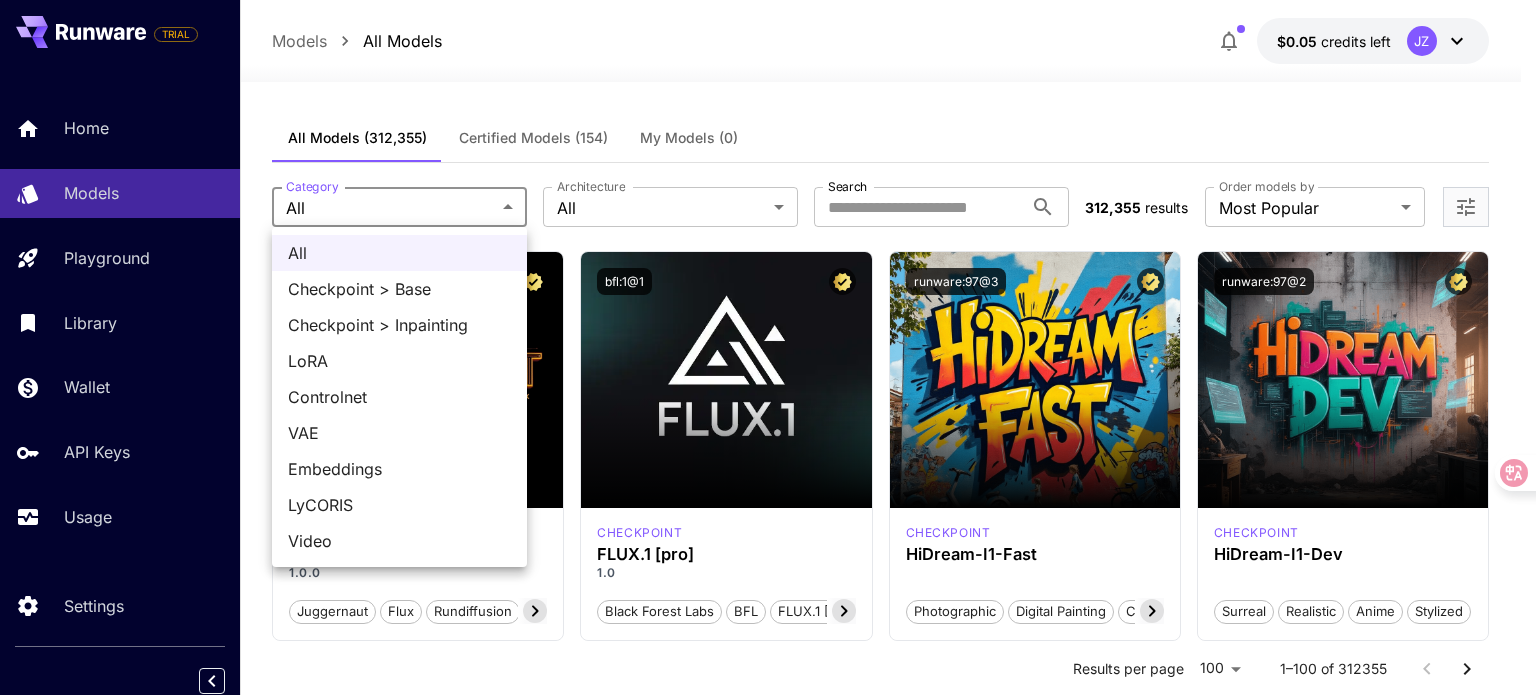 click at bounding box center [768, 347] 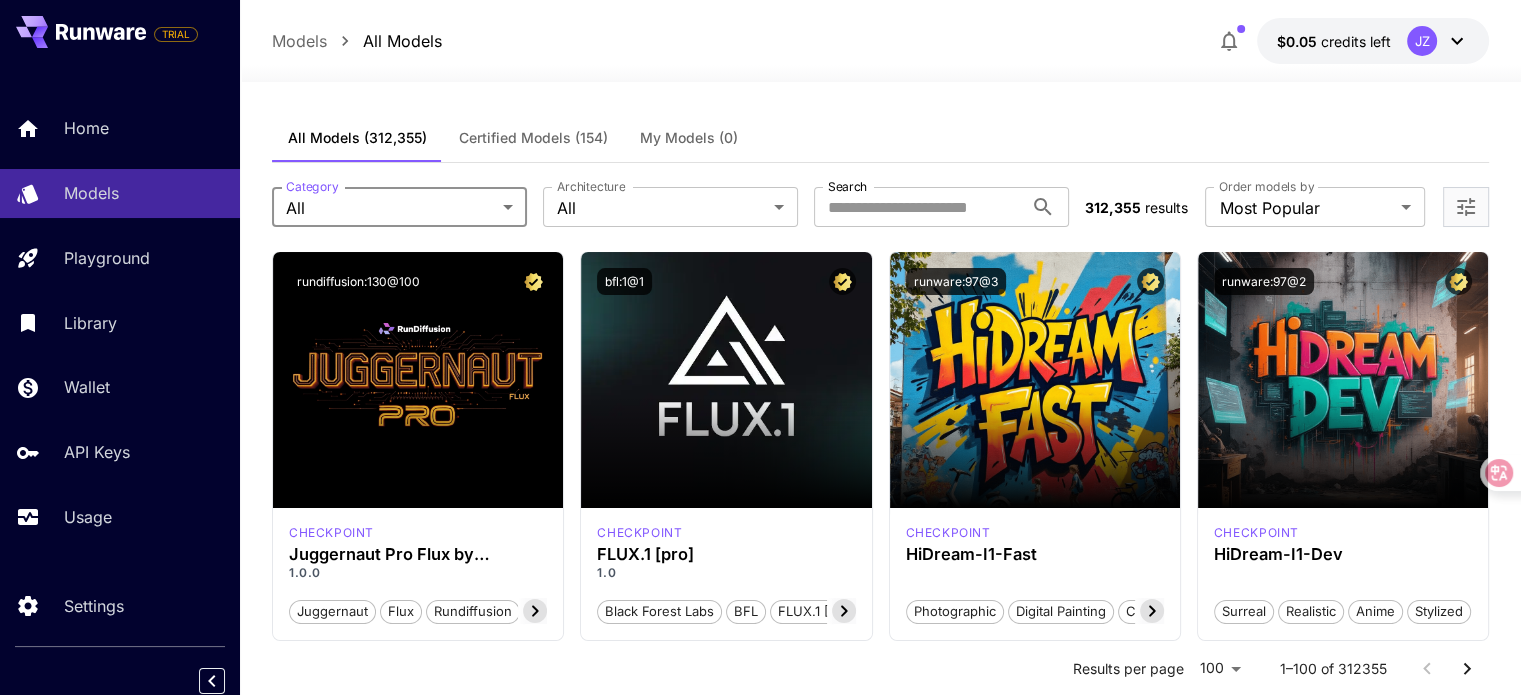 click on "All Checkpoint > Base Checkpoint > Inpainting LoRA Controlnet VAE Embeddings LyCORIS Video" at bounding box center [760, 347] 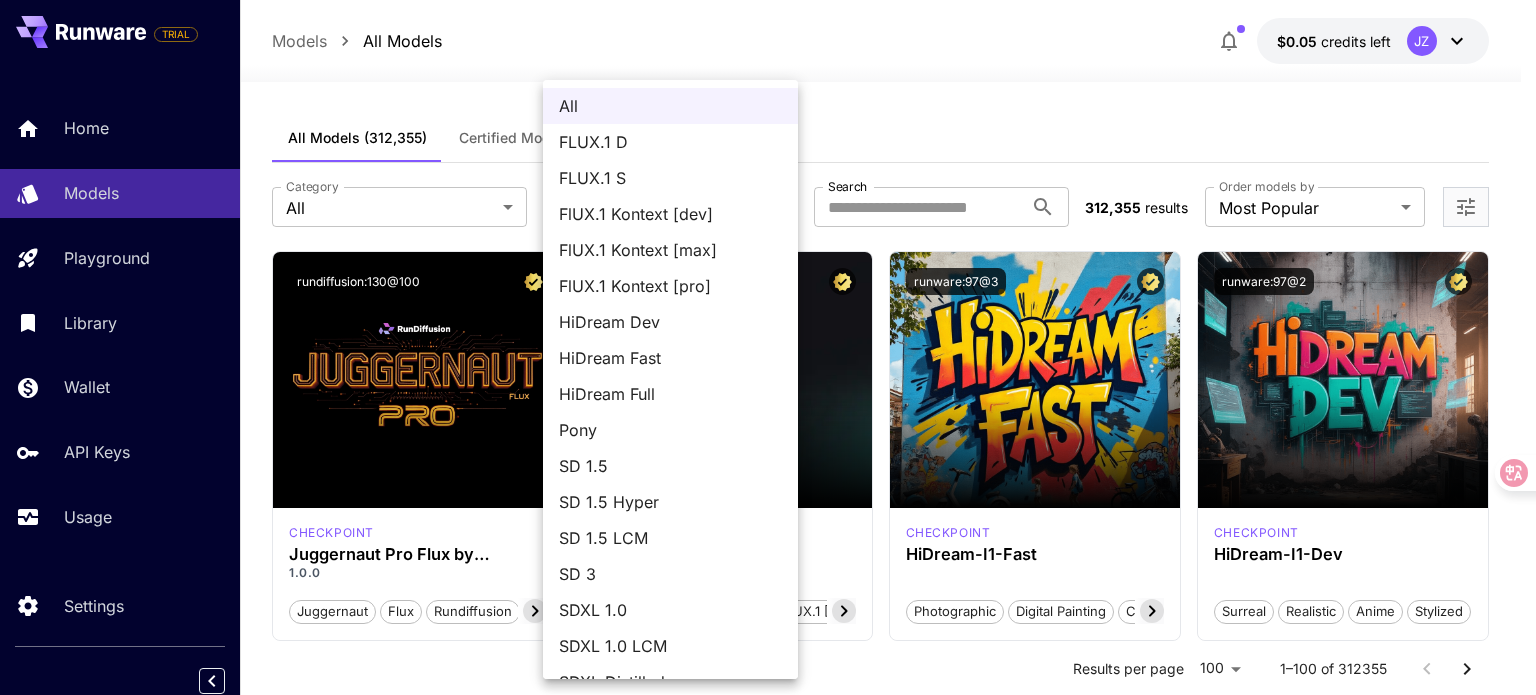 click on "**********" at bounding box center [768, 9553] 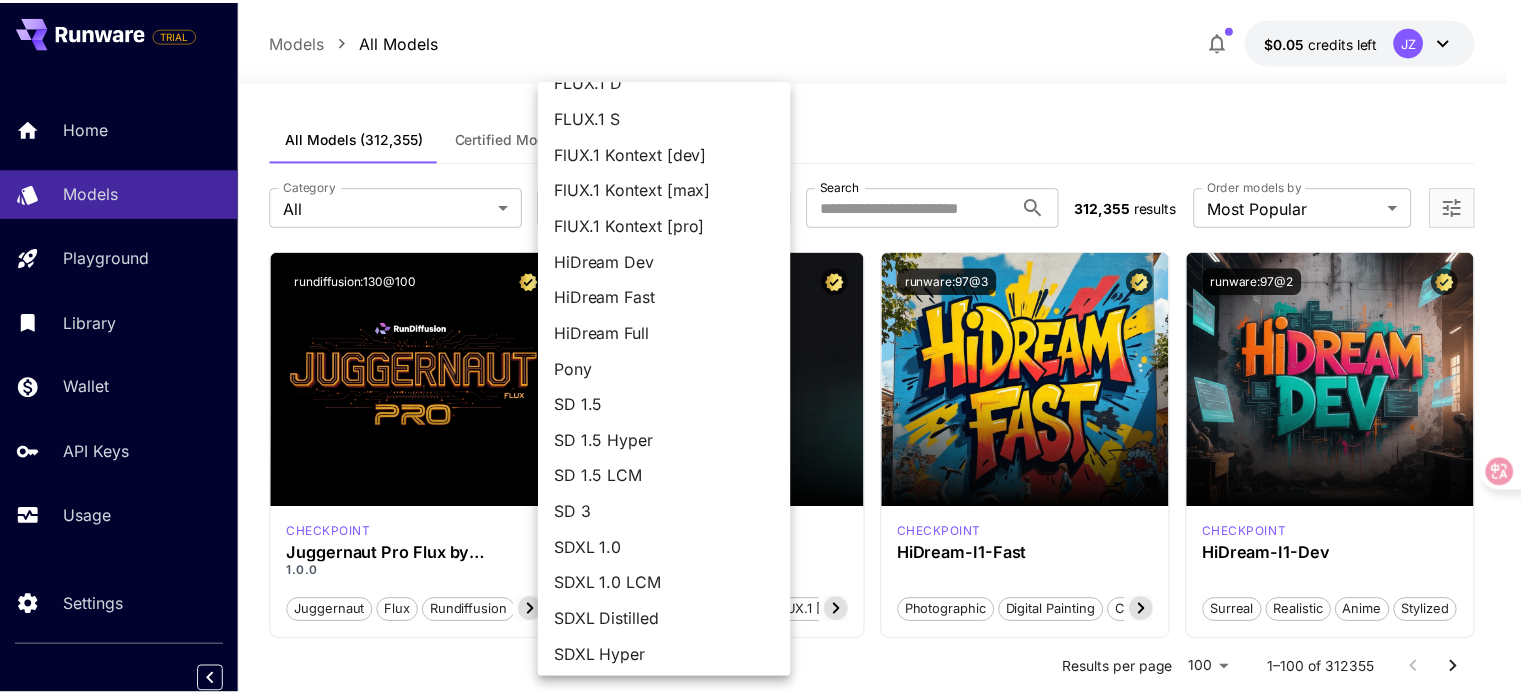 scroll, scrollTop: 0, scrollLeft: 0, axis: both 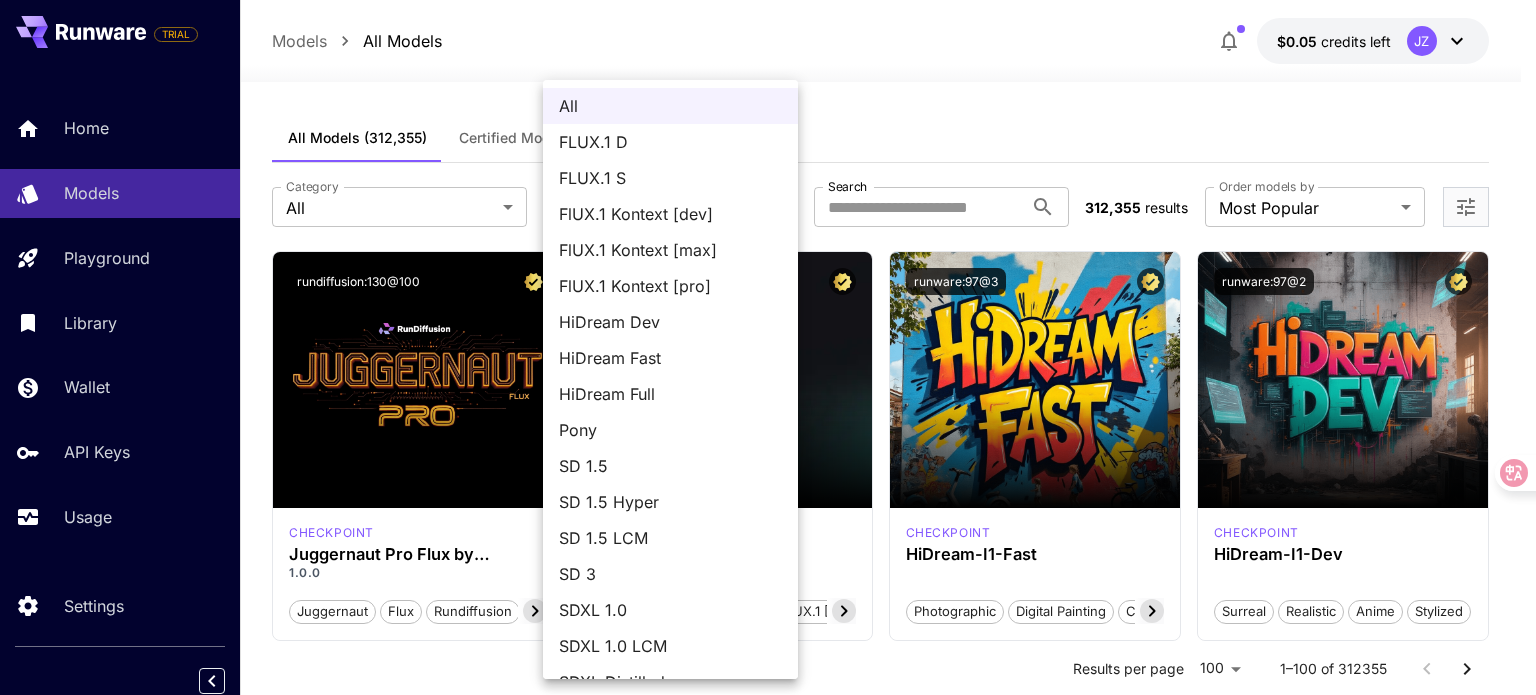 click at bounding box center (768, 347) 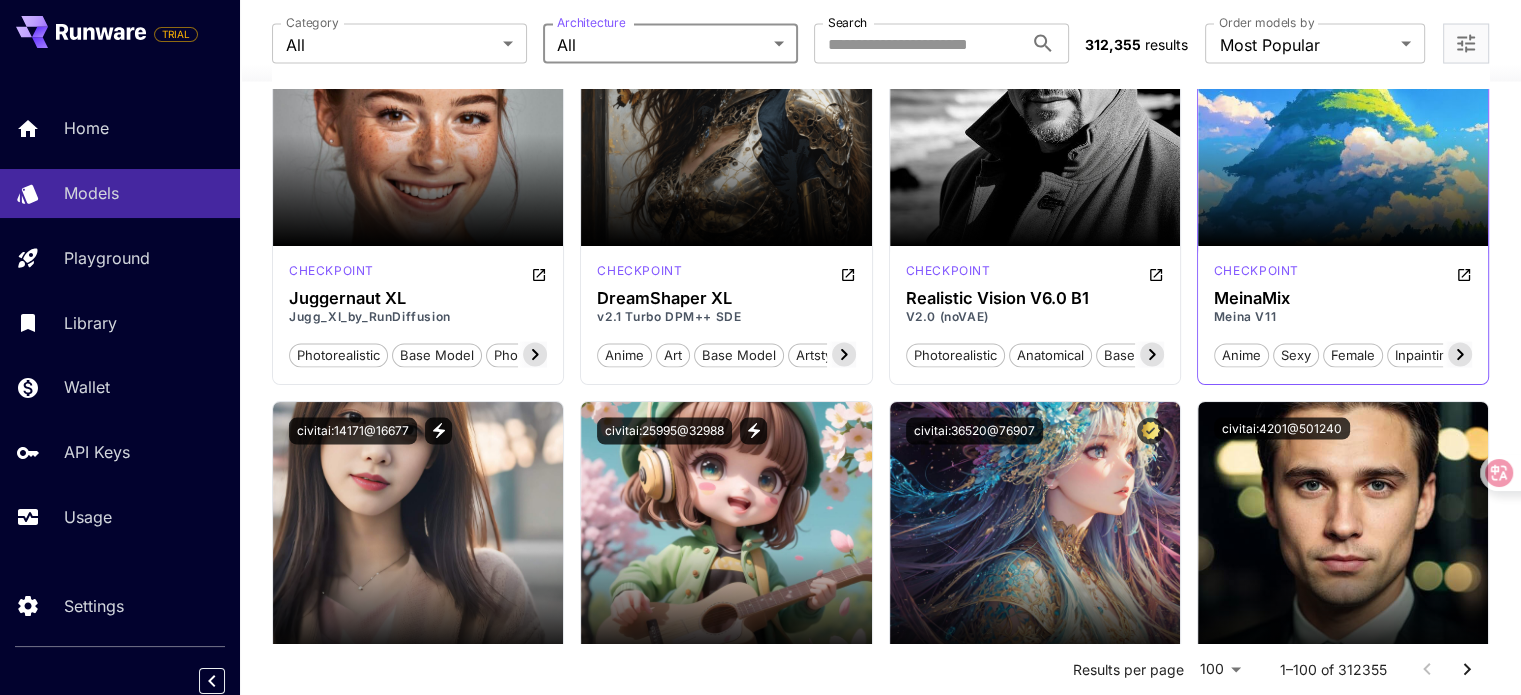 scroll, scrollTop: 3900, scrollLeft: 0, axis: vertical 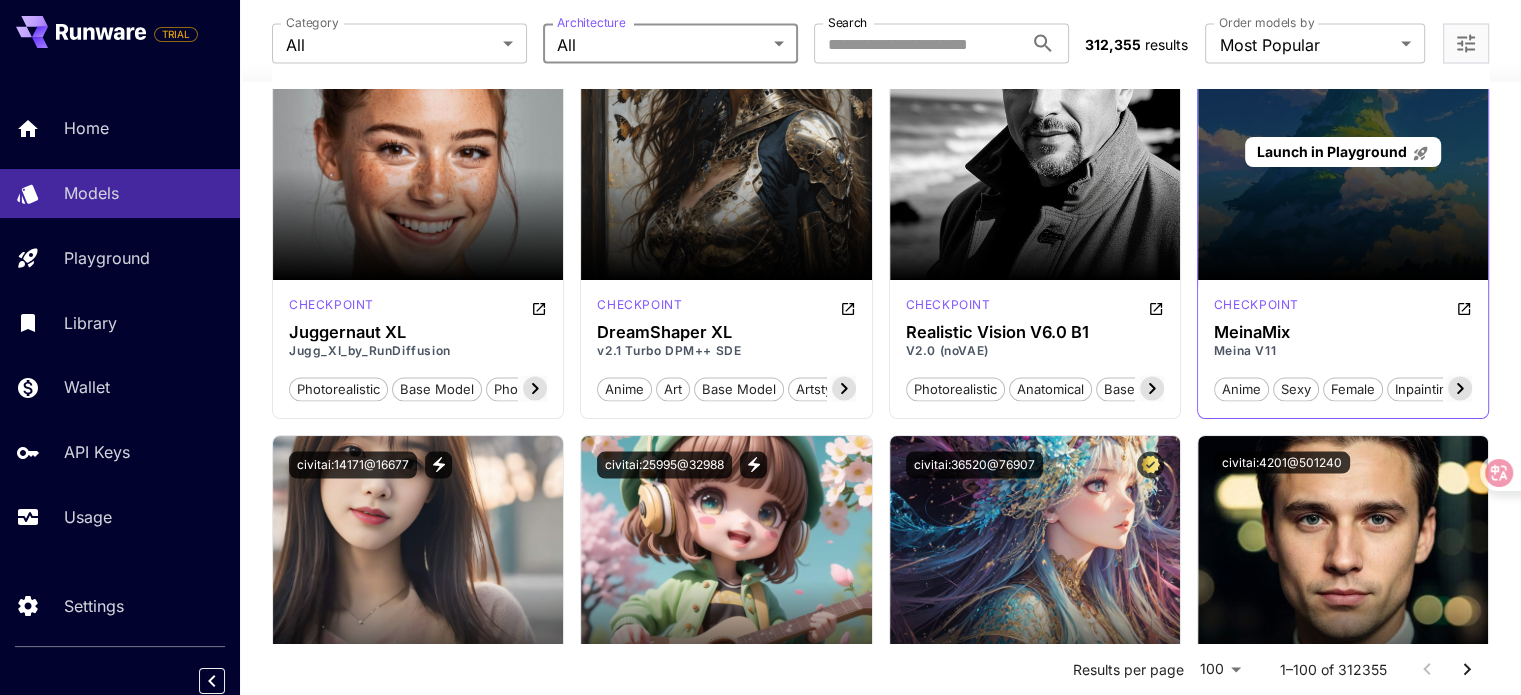 click on "Launch in Playground" at bounding box center [1343, 152] 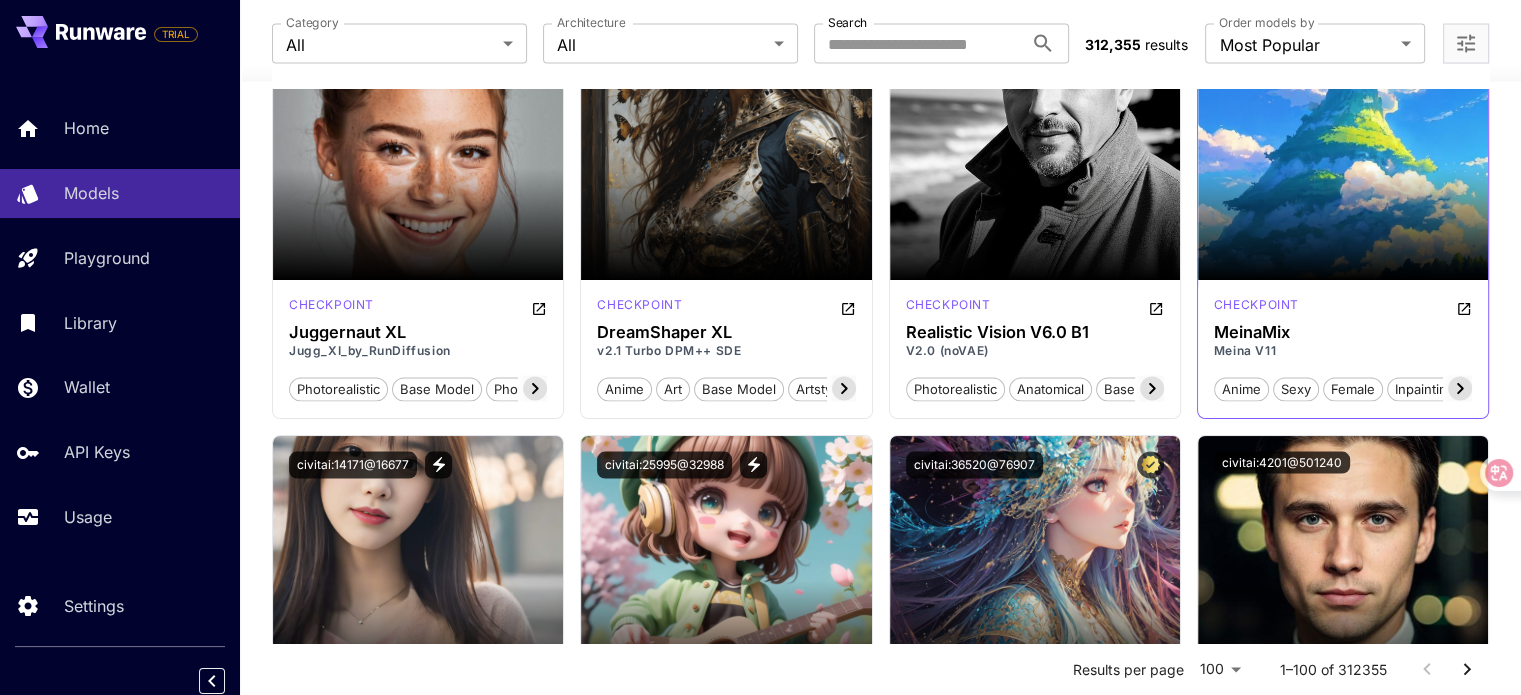 click on "Meina V11" at bounding box center (1343, 351) 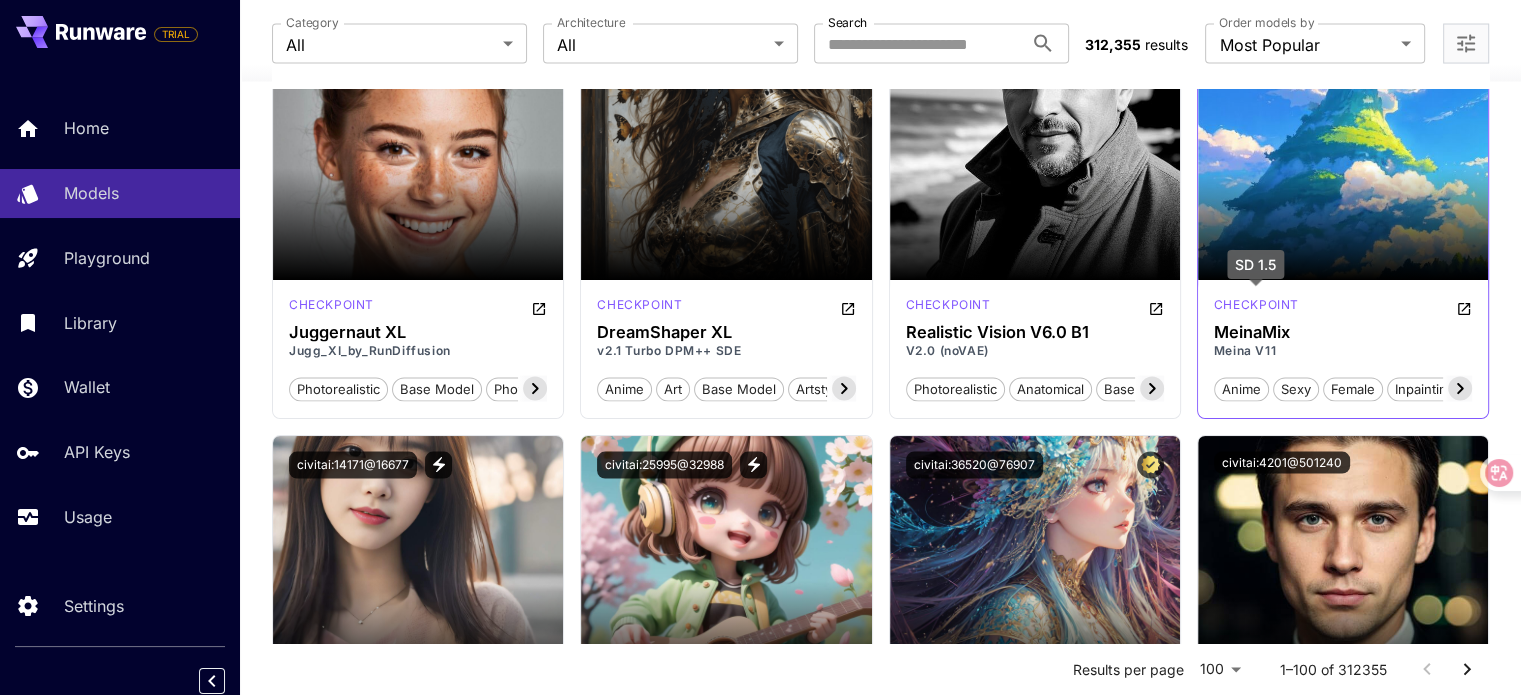 click on "checkpoint" at bounding box center [1256, 305] 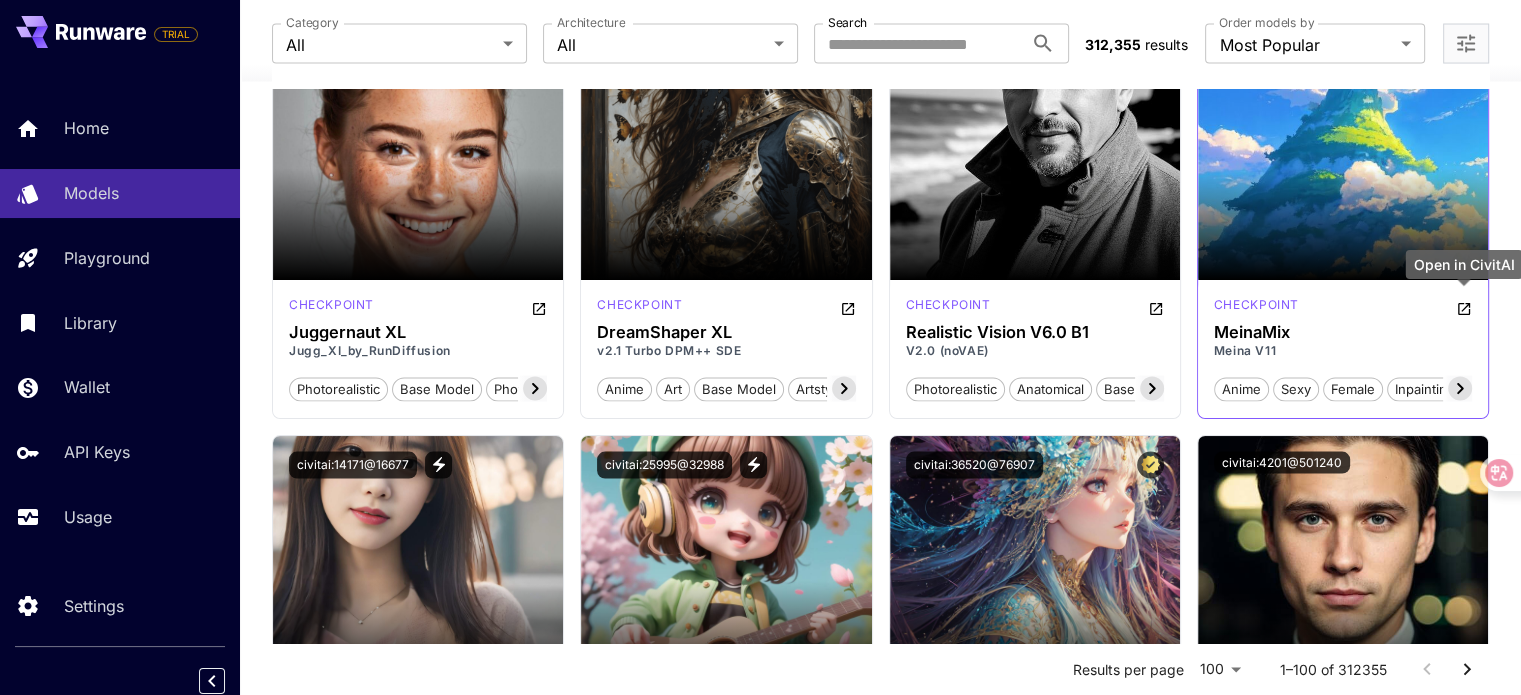 click 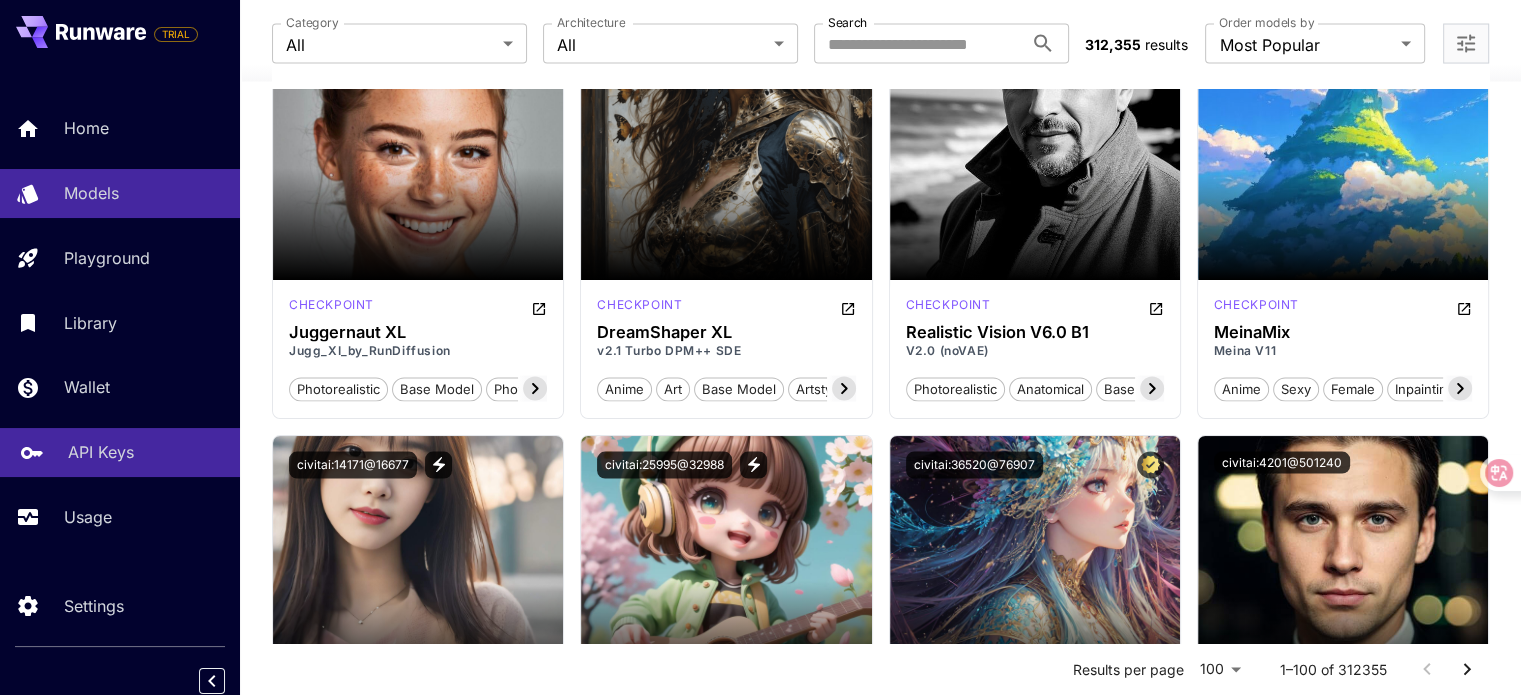 click on "API Keys" at bounding box center (101, 452) 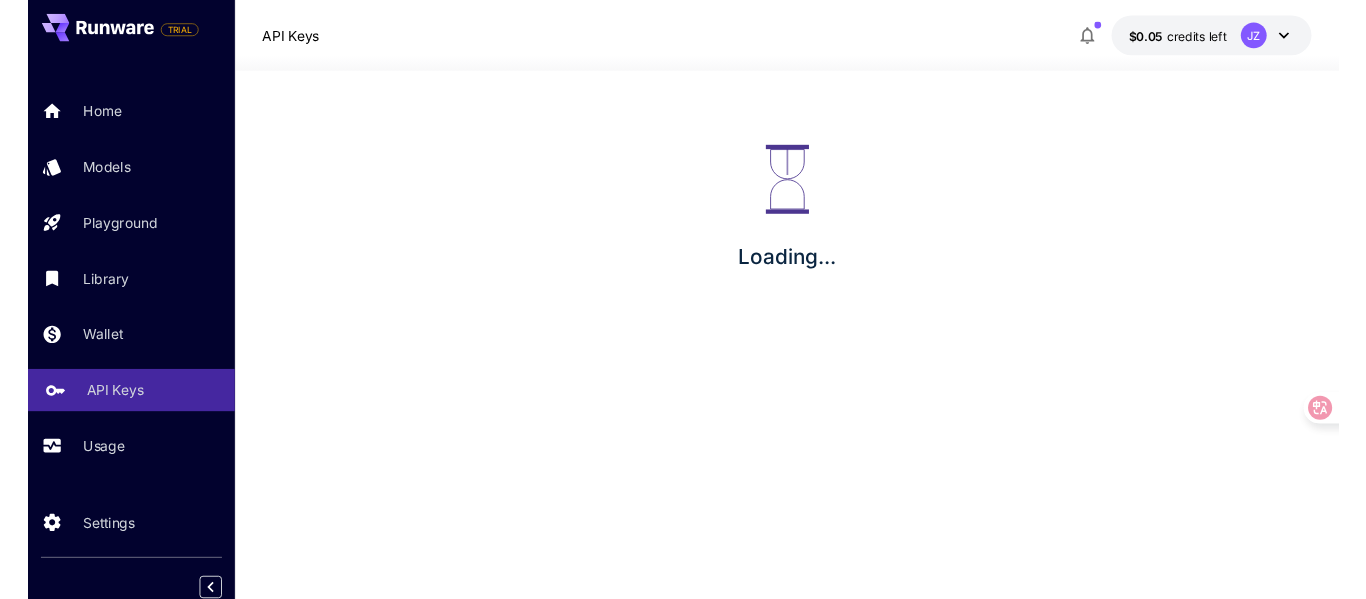 scroll, scrollTop: 0, scrollLeft: 0, axis: both 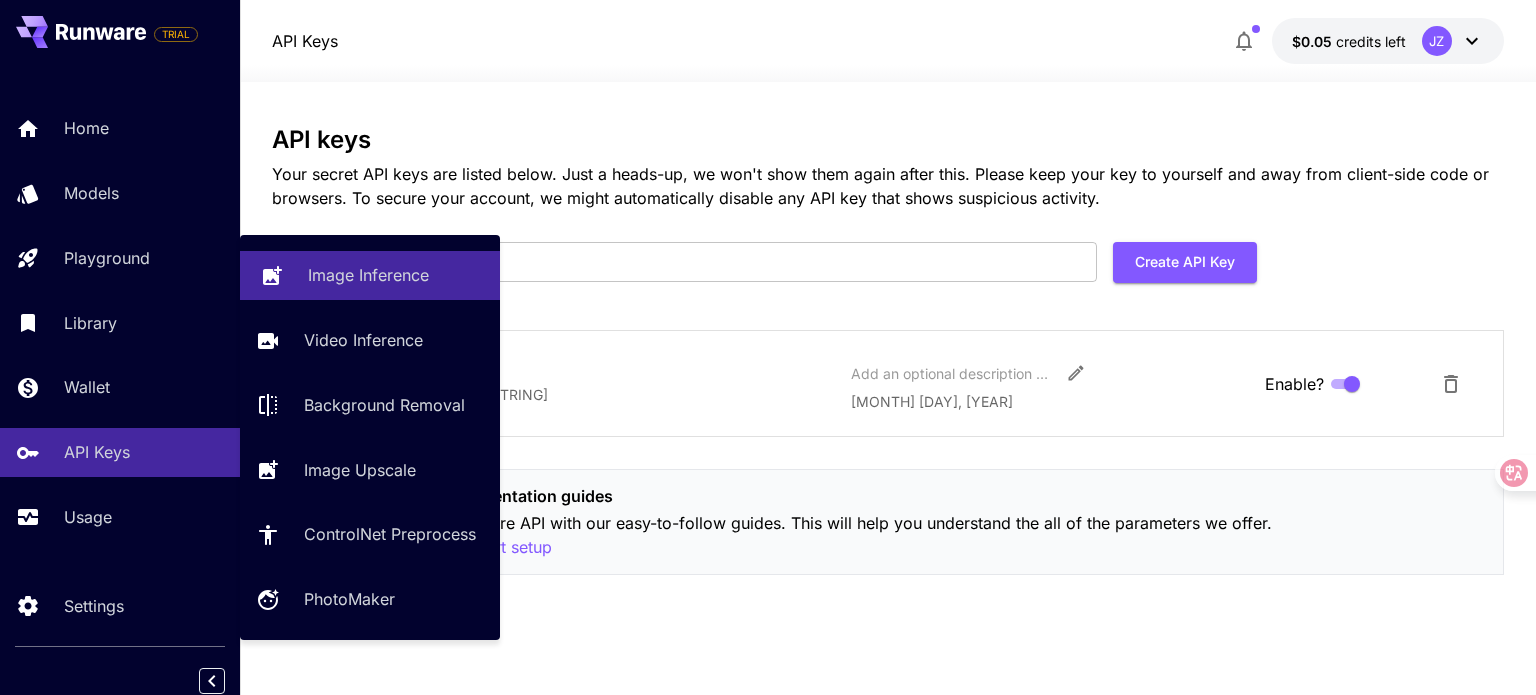 click on "Image Inference" at bounding box center [368, 275] 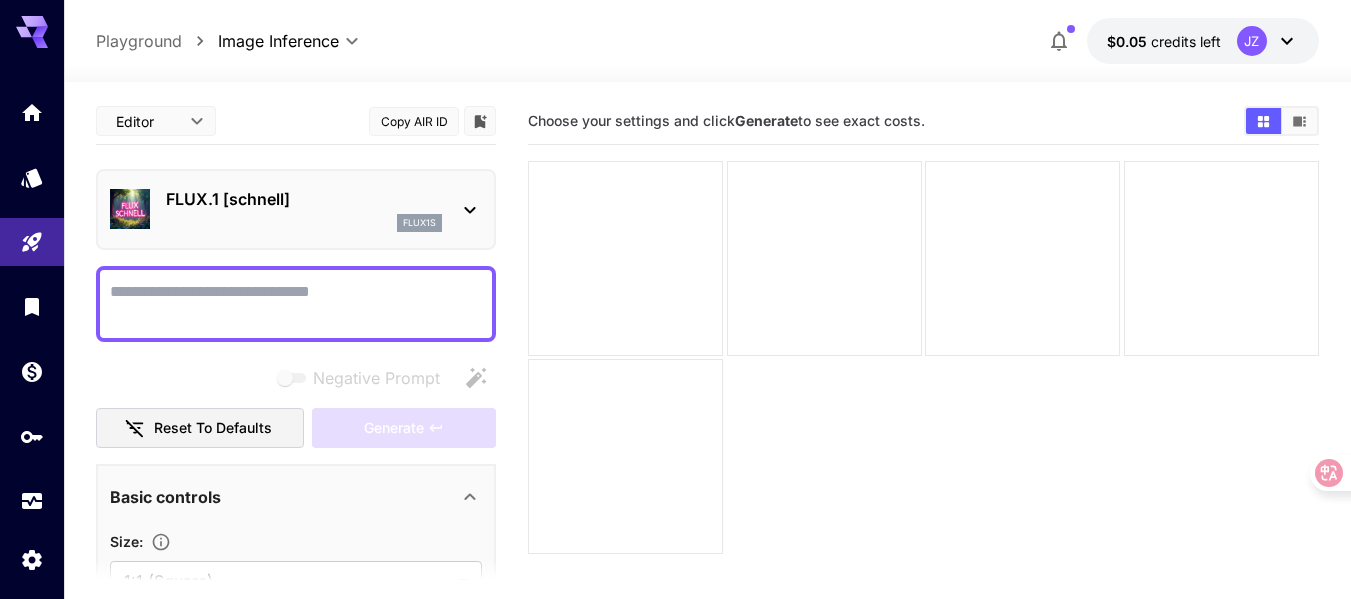 click on "Negative Prompt" at bounding box center (296, 304) 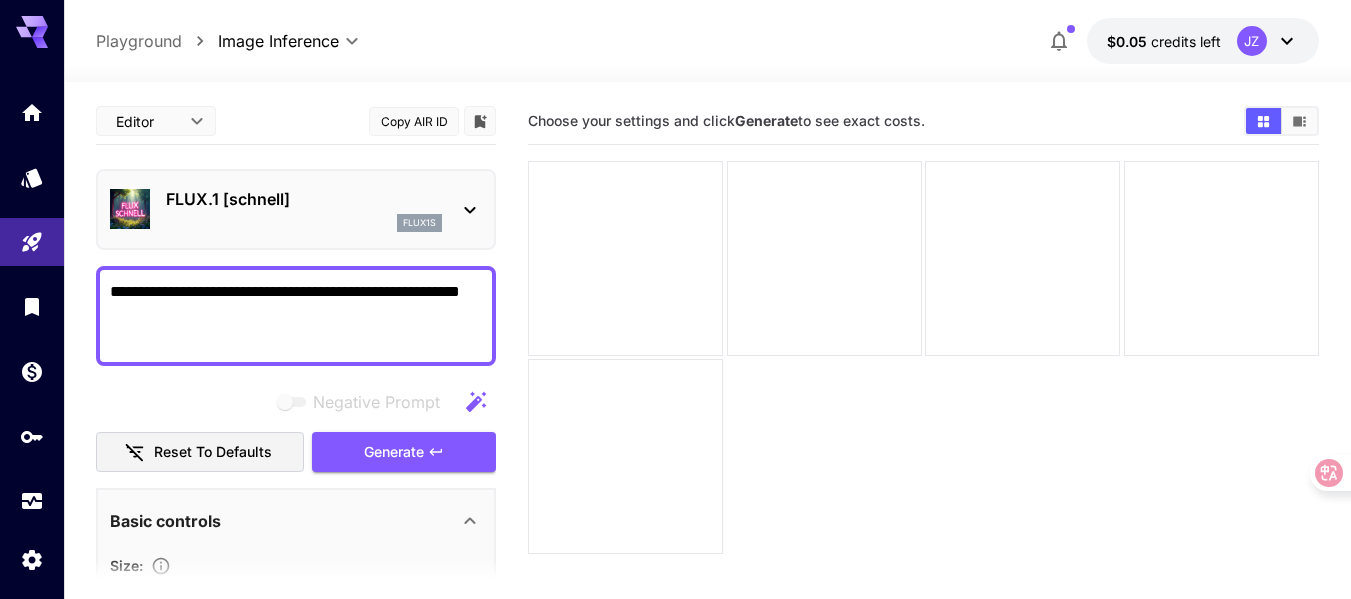 type on "**********" 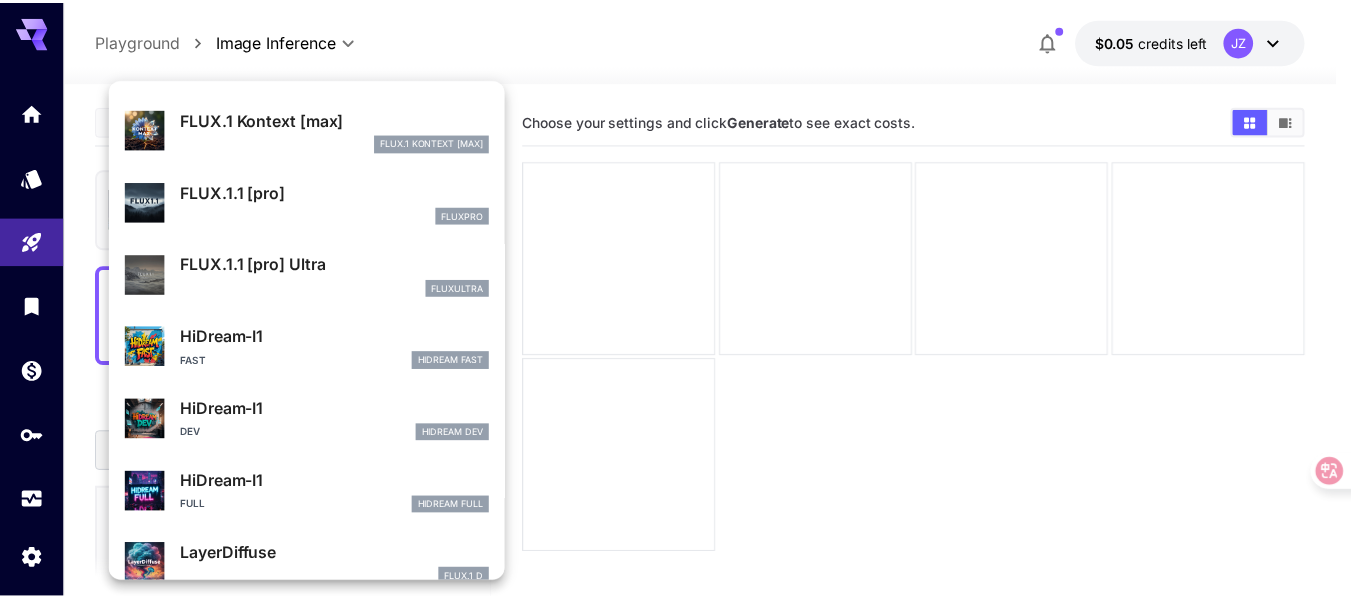 scroll, scrollTop: 377, scrollLeft: 0, axis: vertical 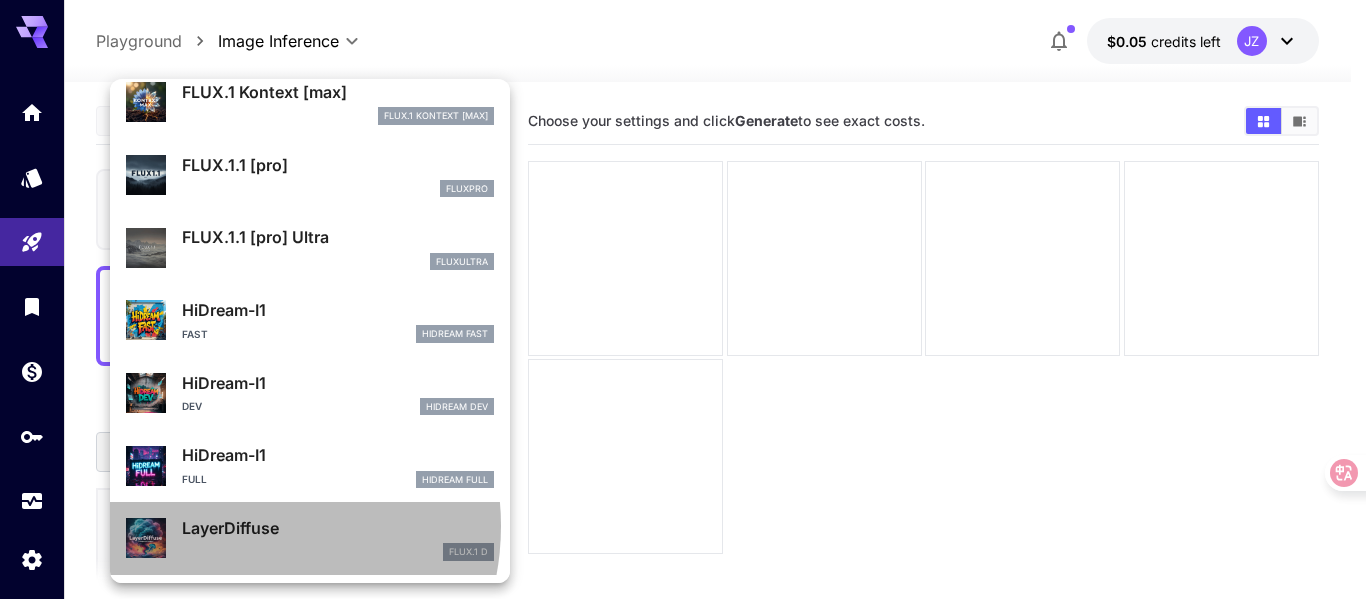 click on "LayerDiffuse" at bounding box center (338, 528) 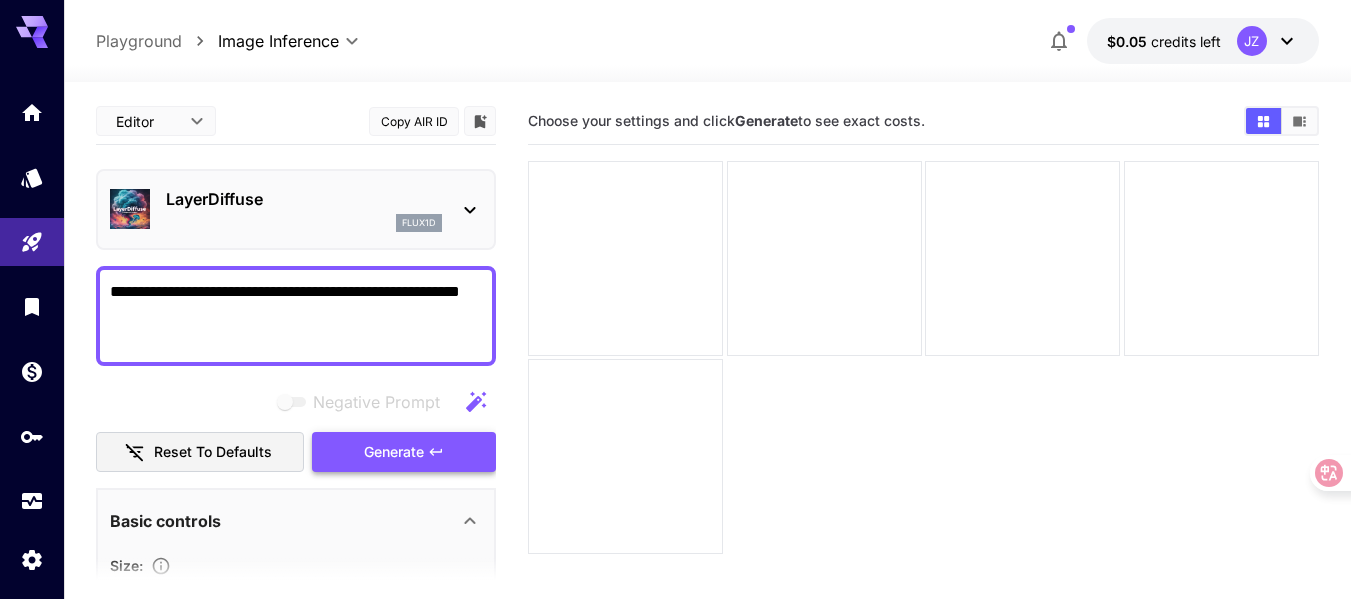 click on "Generate" at bounding box center (394, 452) 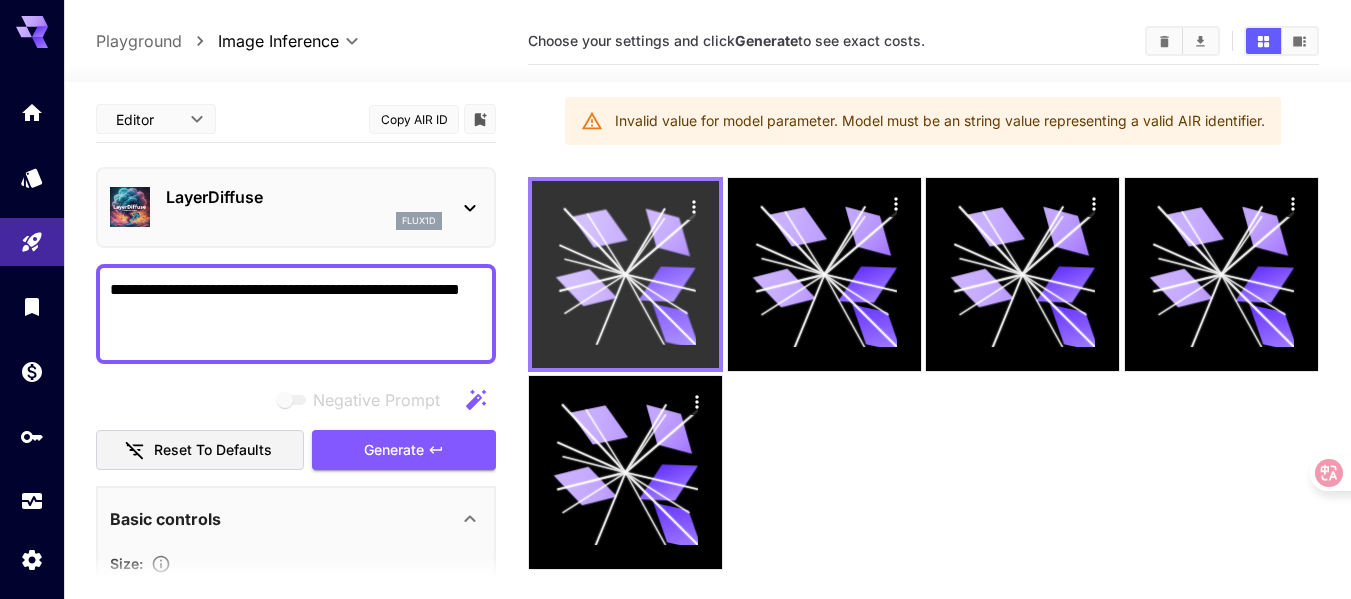 scroll, scrollTop: 0, scrollLeft: 0, axis: both 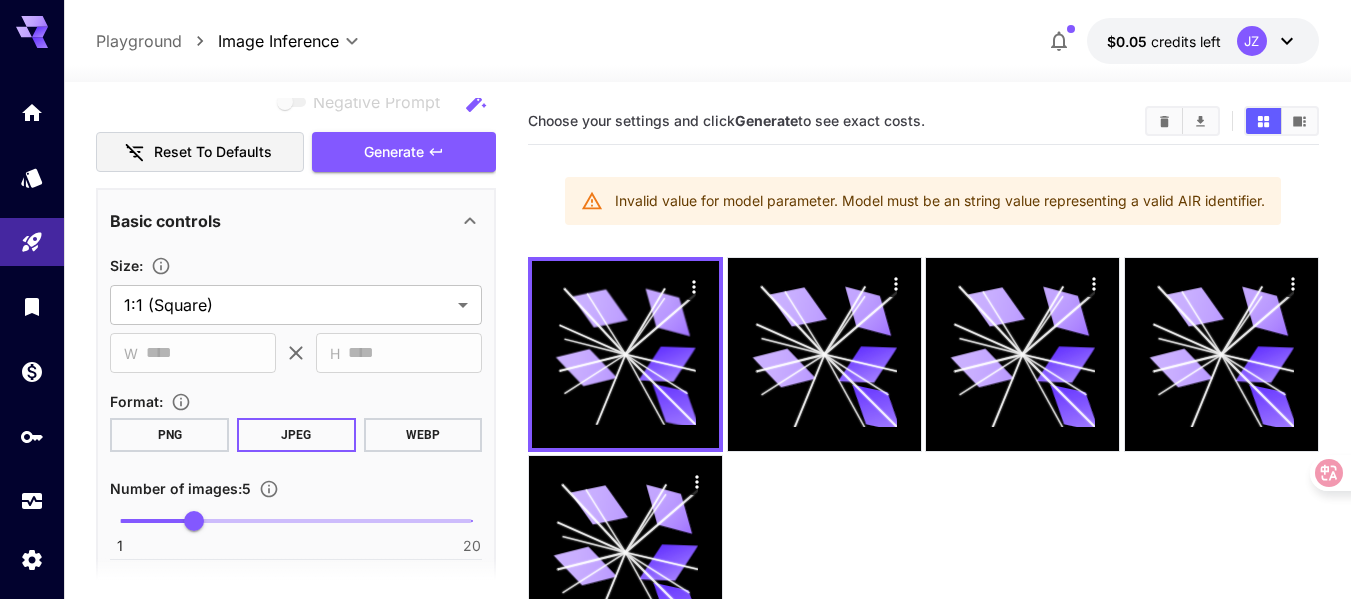 click on "PNG" at bounding box center [169, 435] 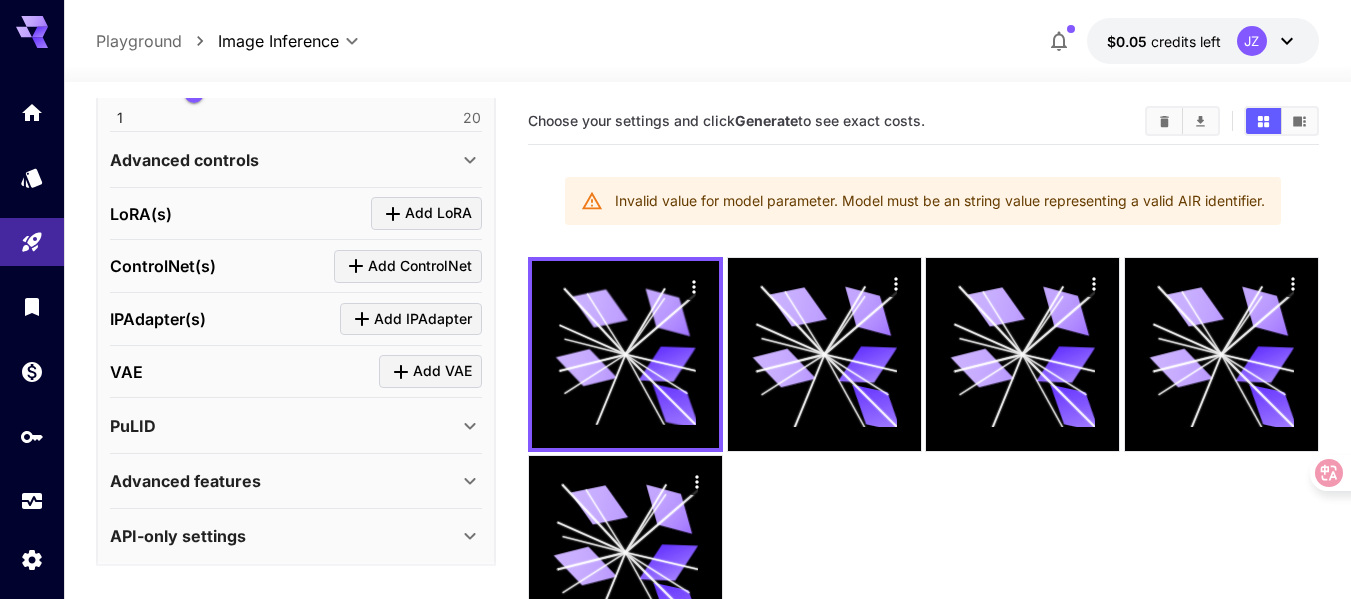scroll, scrollTop: 737, scrollLeft: 0, axis: vertical 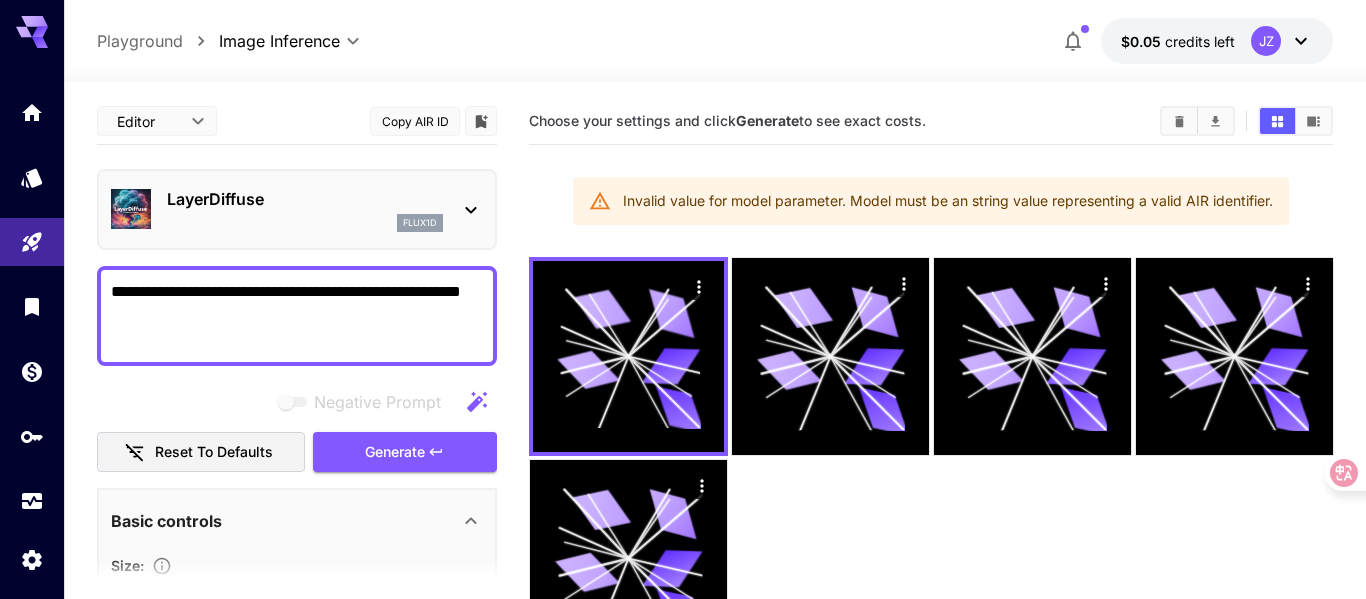 click on "**********" at bounding box center [683, 378] 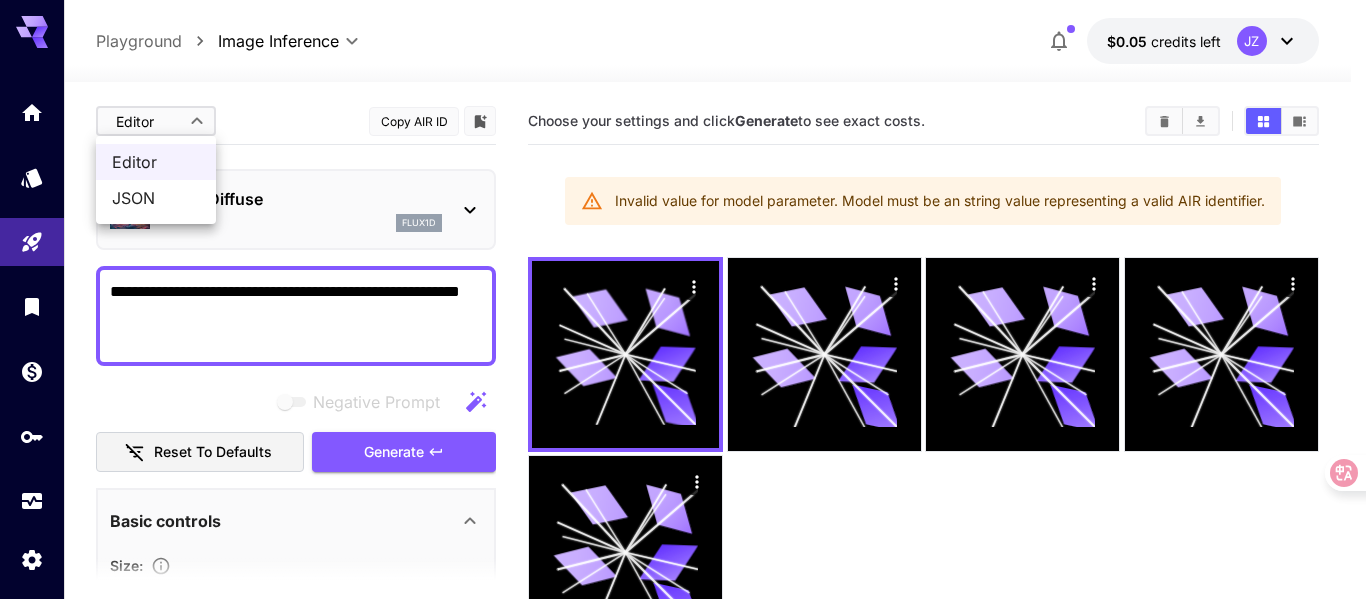 click at bounding box center (683, 299) 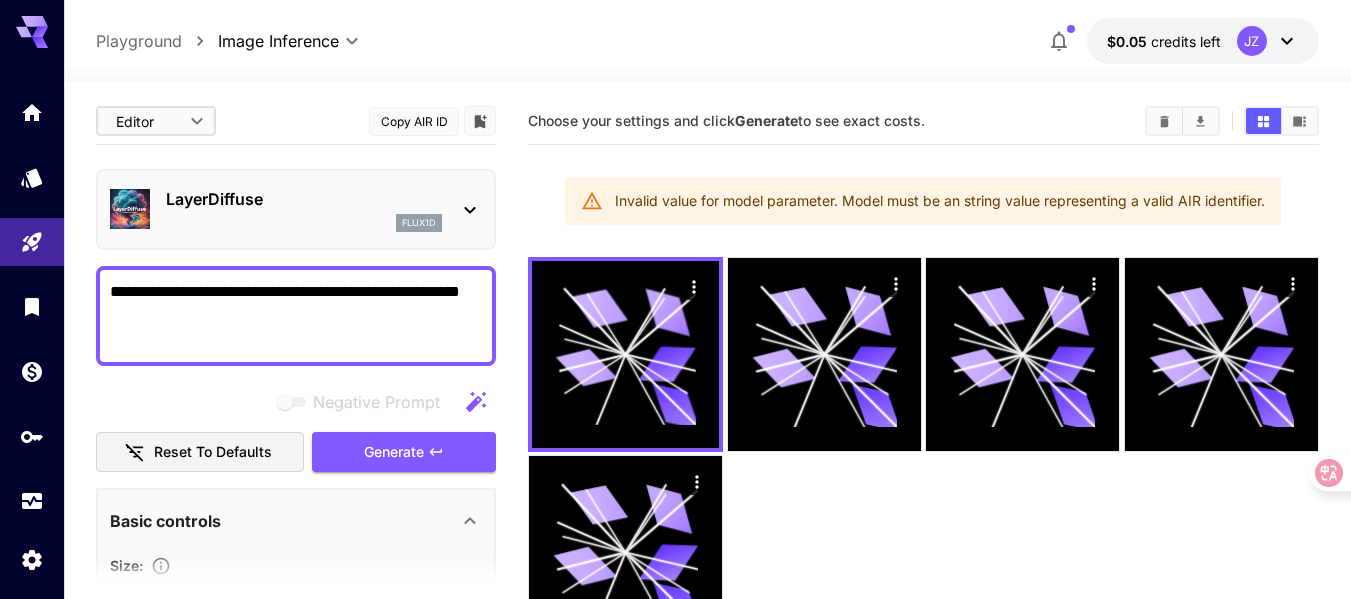 click on "LayerDiffuse" at bounding box center [304, 199] 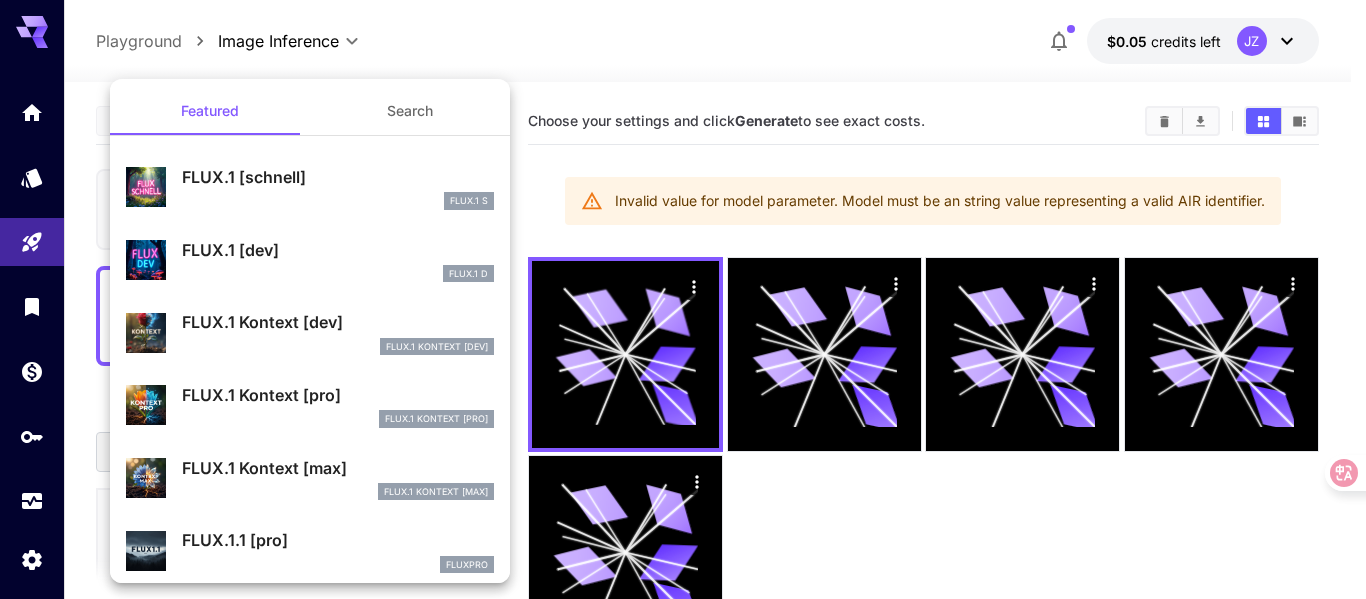 click on "FLUX.1 [schnell]" at bounding box center [338, 177] 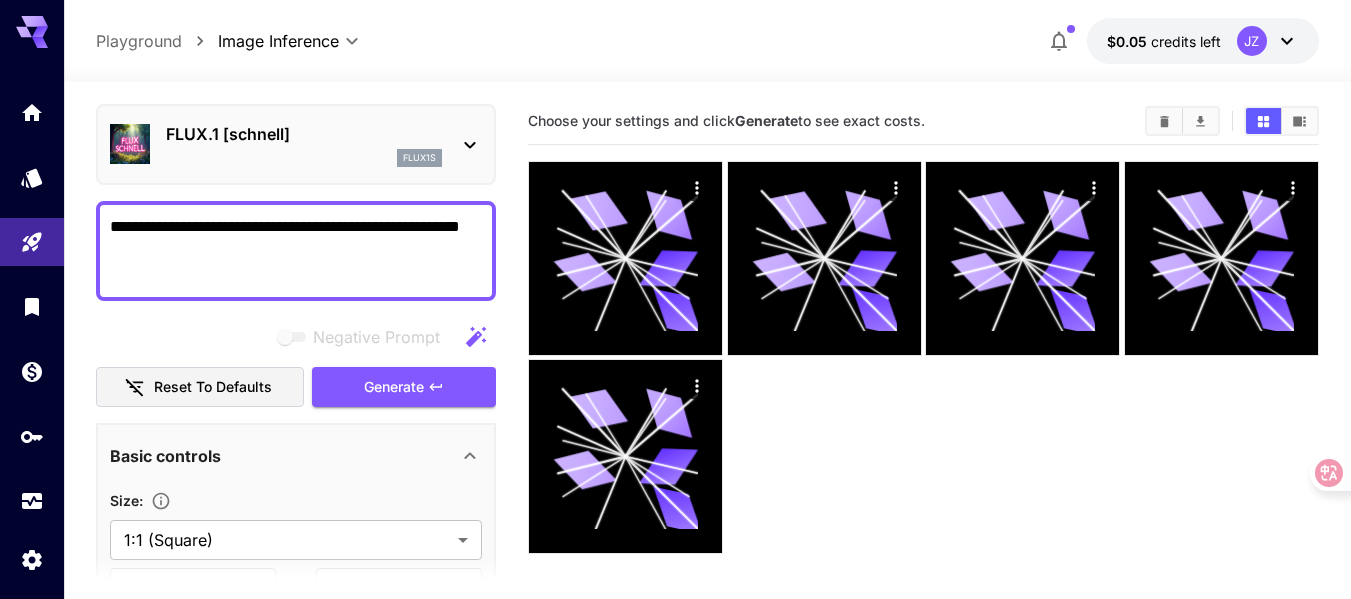 scroll, scrollTop: 100, scrollLeft: 0, axis: vertical 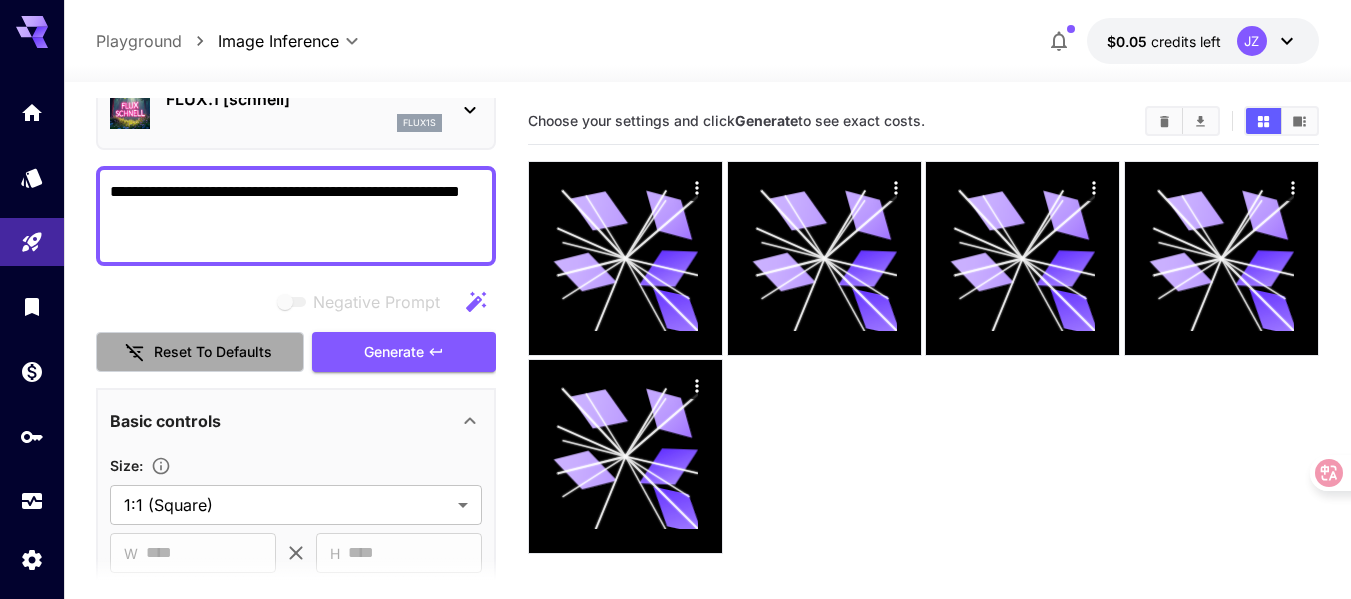 click on "Reset to defaults" at bounding box center [200, 352] 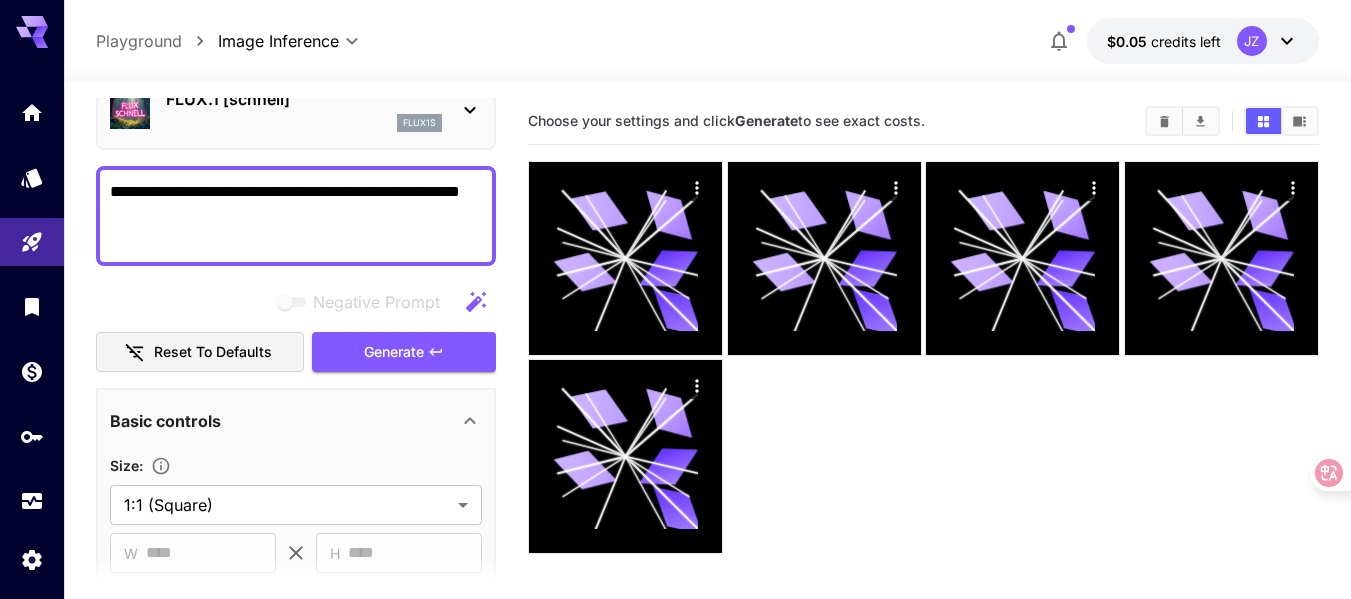drag, startPoint x: 255, startPoint y: 244, endPoint x: 73, endPoint y: 176, distance: 194.28845 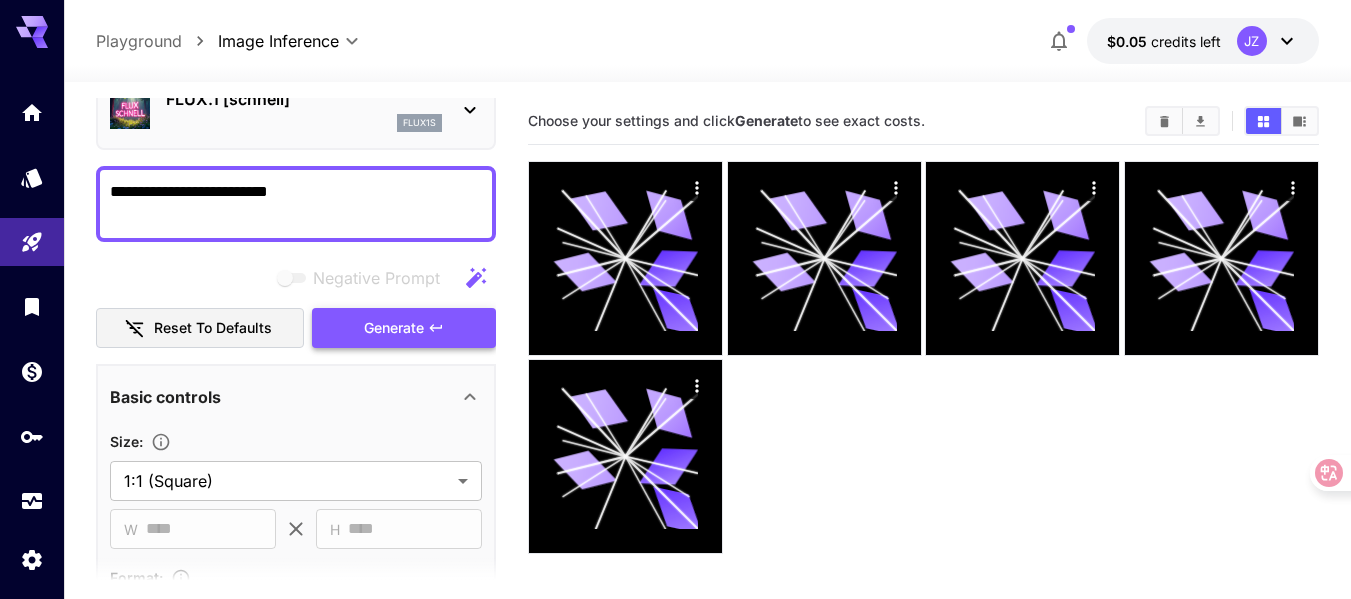click on "Generate" at bounding box center [394, 328] 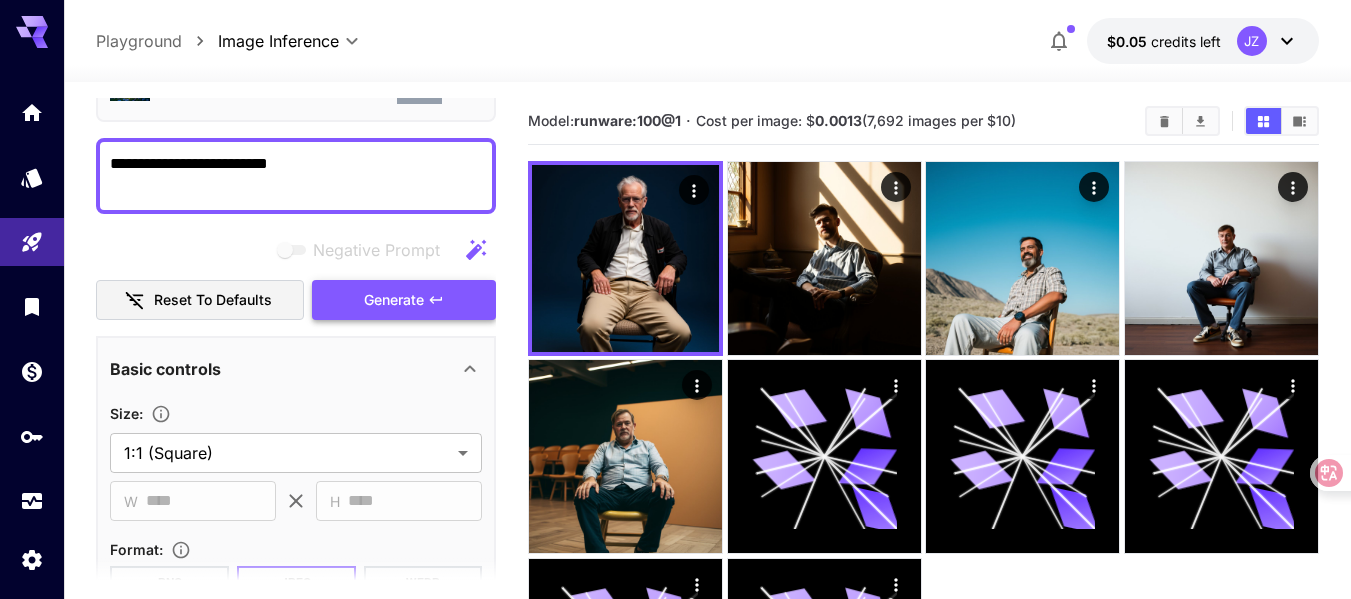 scroll, scrollTop: 100, scrollLeft: 0, axis: vertical 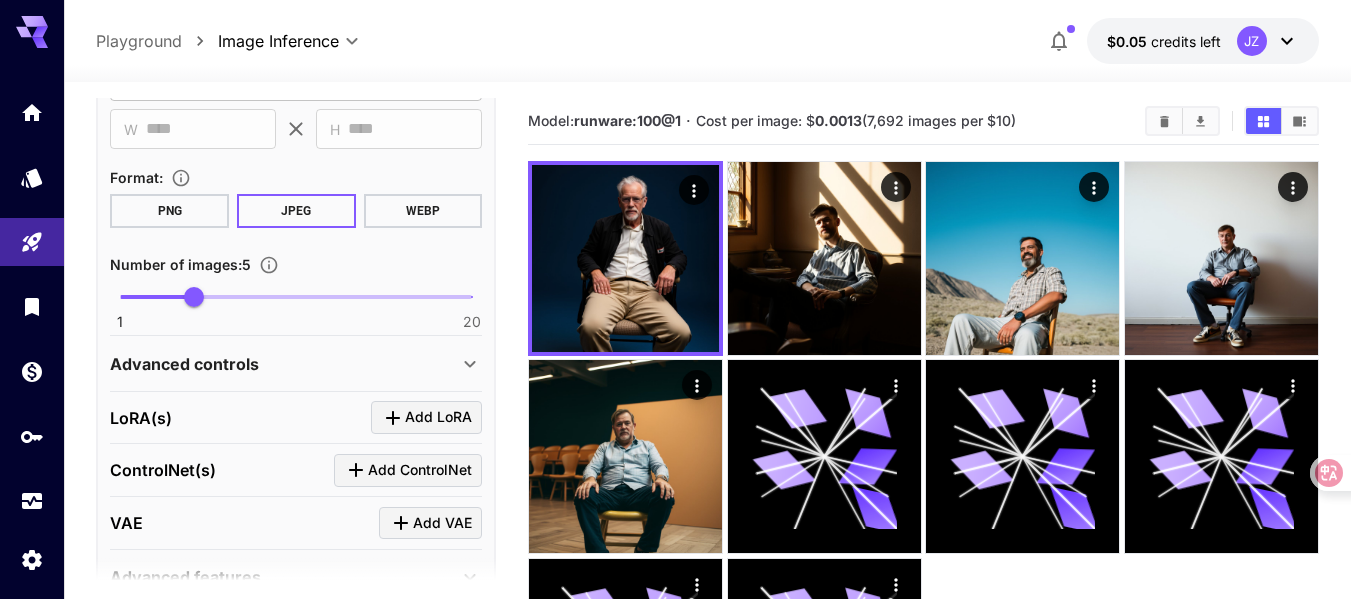 click on "**********" at bounding box center [296, 179] 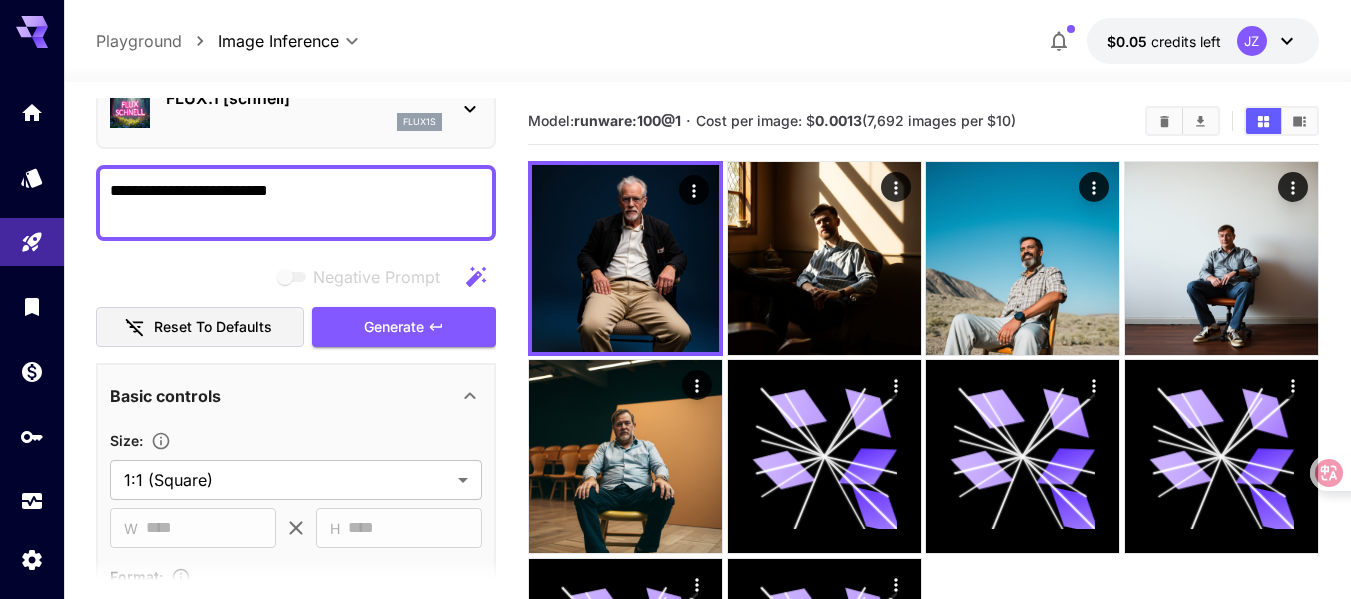 scroll, scrollTop: 100, scrollLeft: 0, axis: vertical 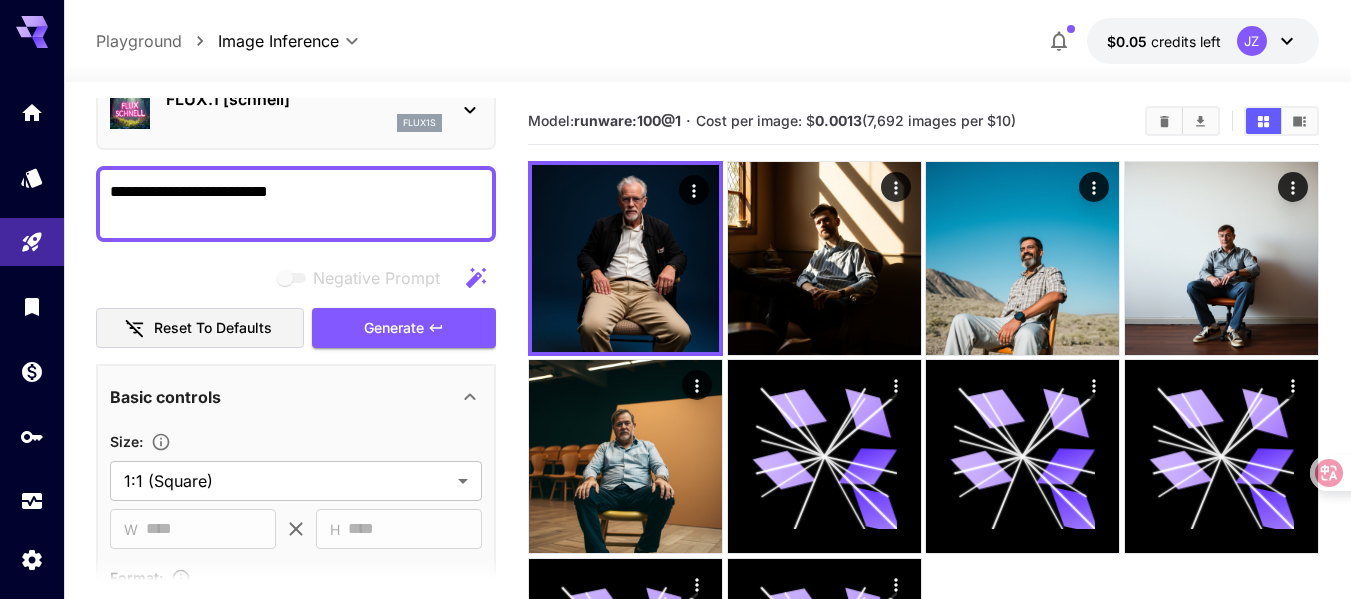 drag, startPoint x: 235, startPoint y: 185, endPoint x: 97, endPoint y: 180, distance: 138.09055 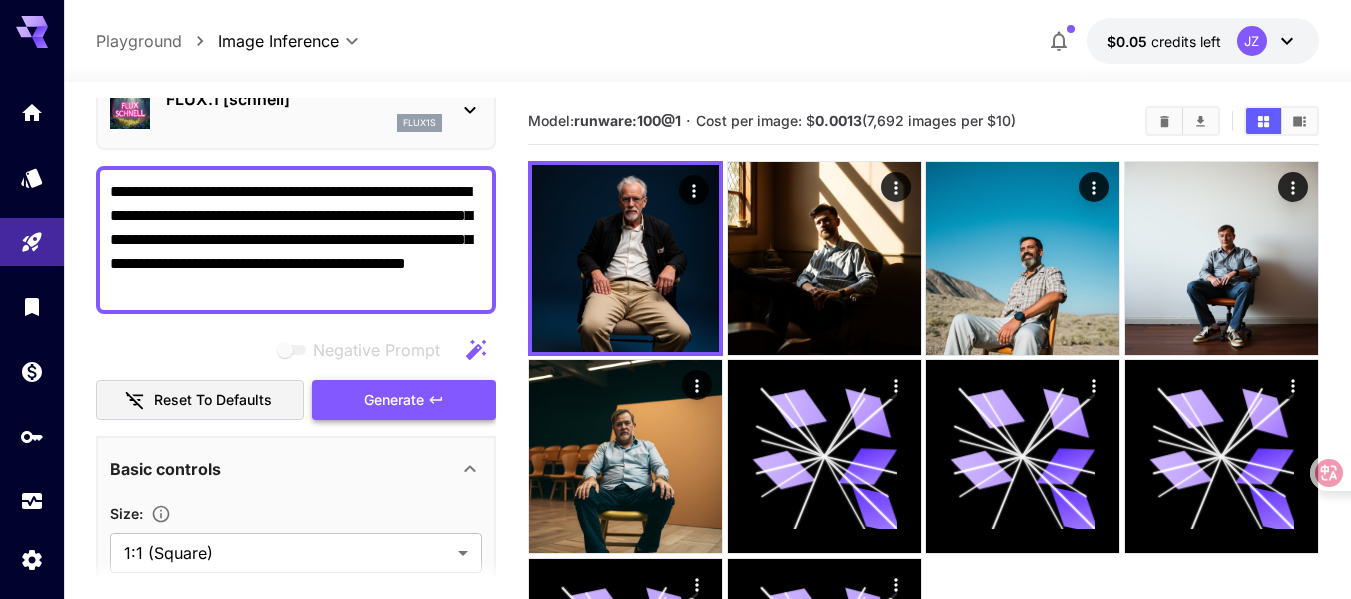 click on "Generate" at bounding box center [404, 400] 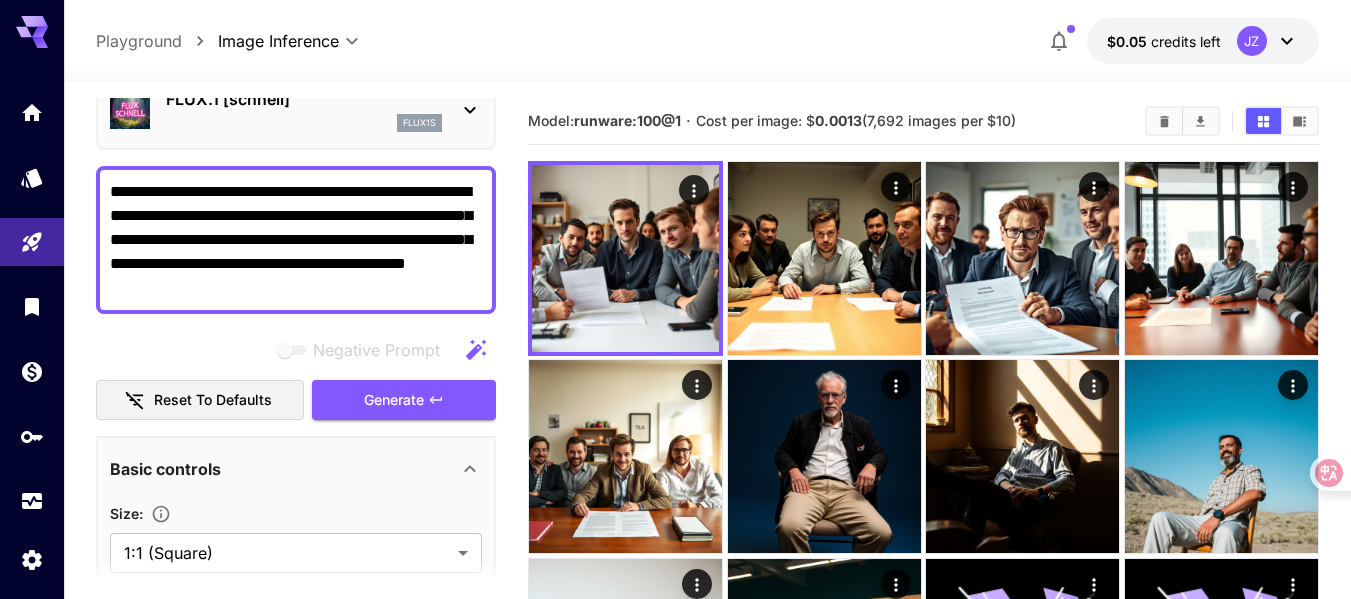 click 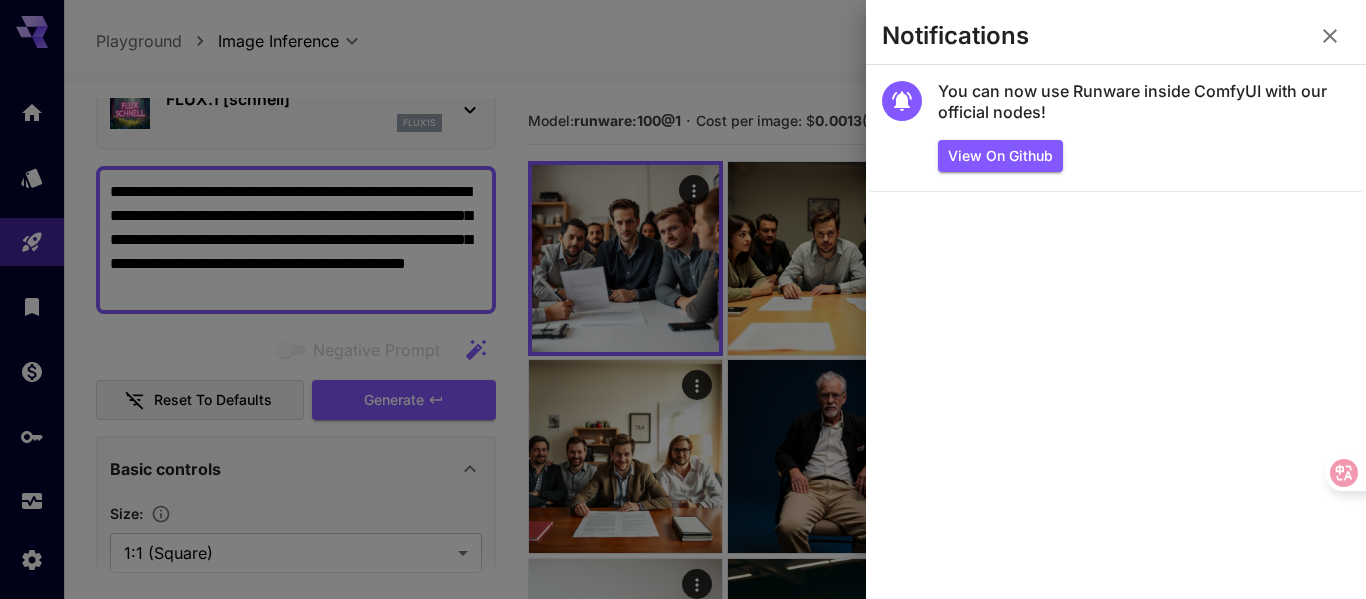 click 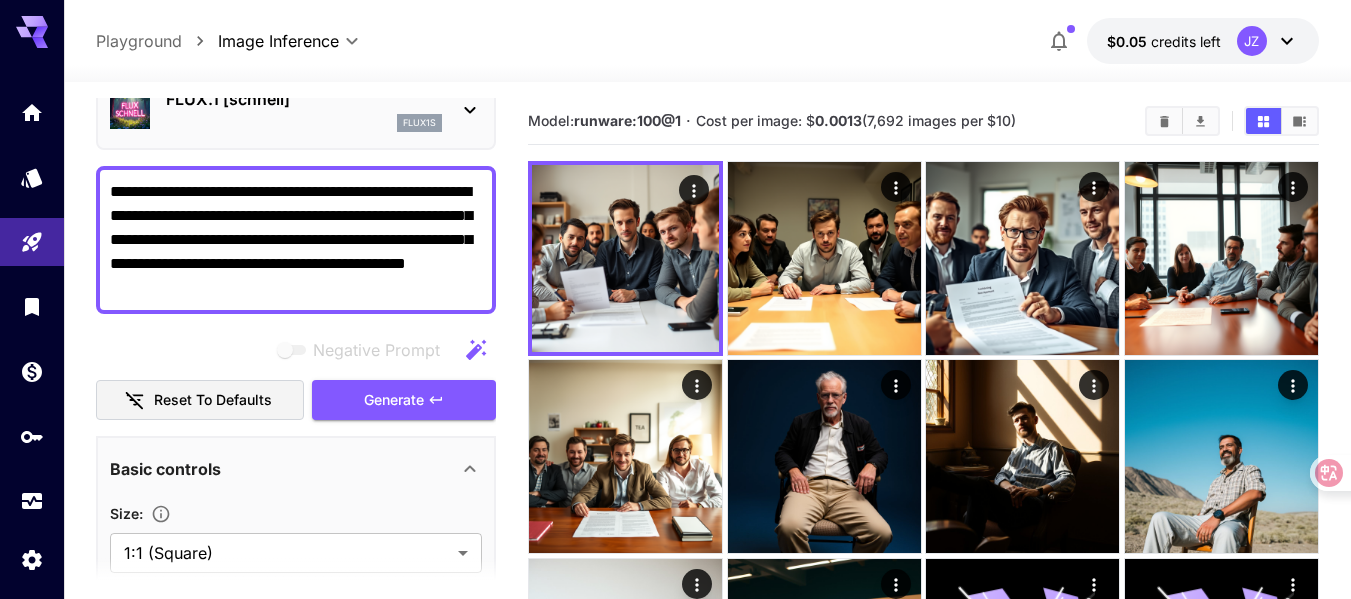 click on "**********" at bounding box center [296, 240] 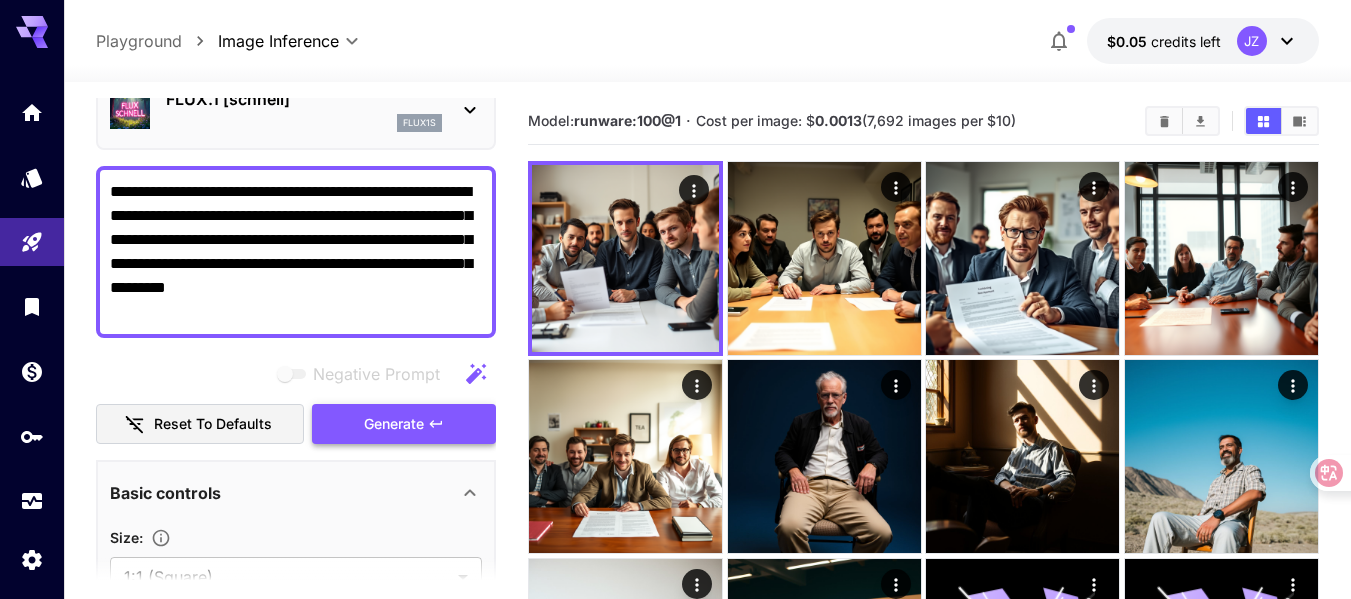 type on "**********" 